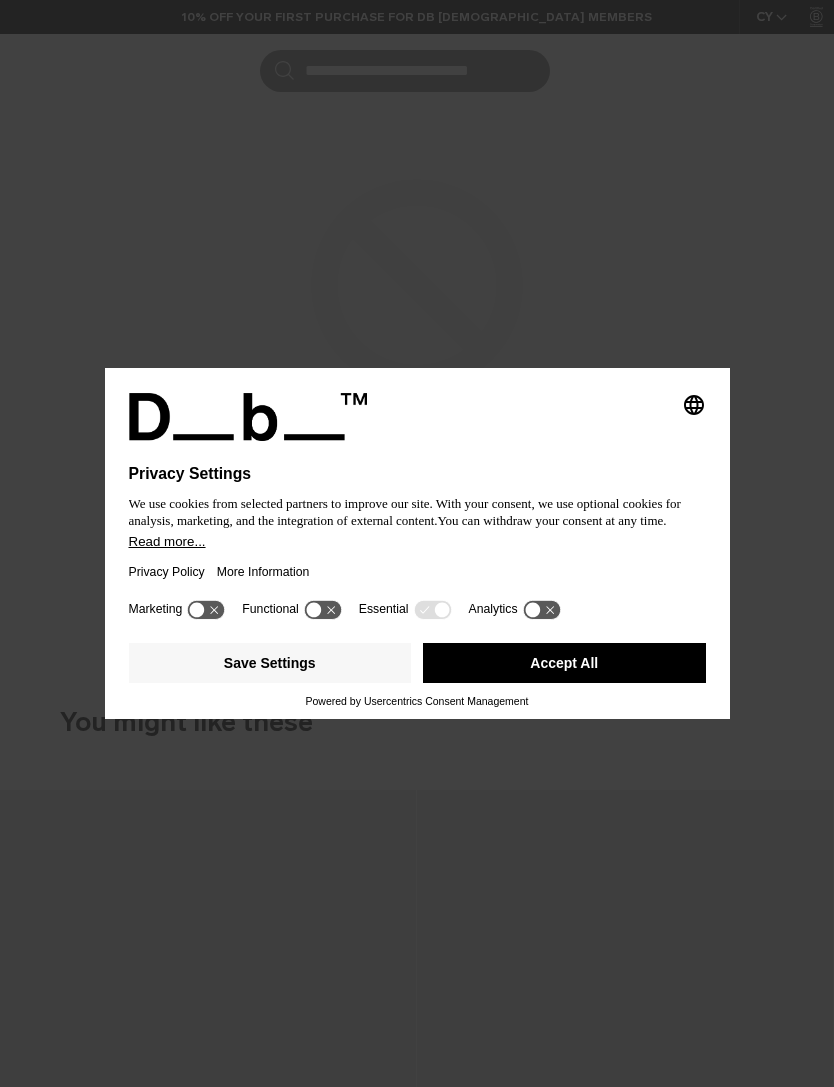 scroll, scrollTop: 0, scrollLeft: 0, axis: both 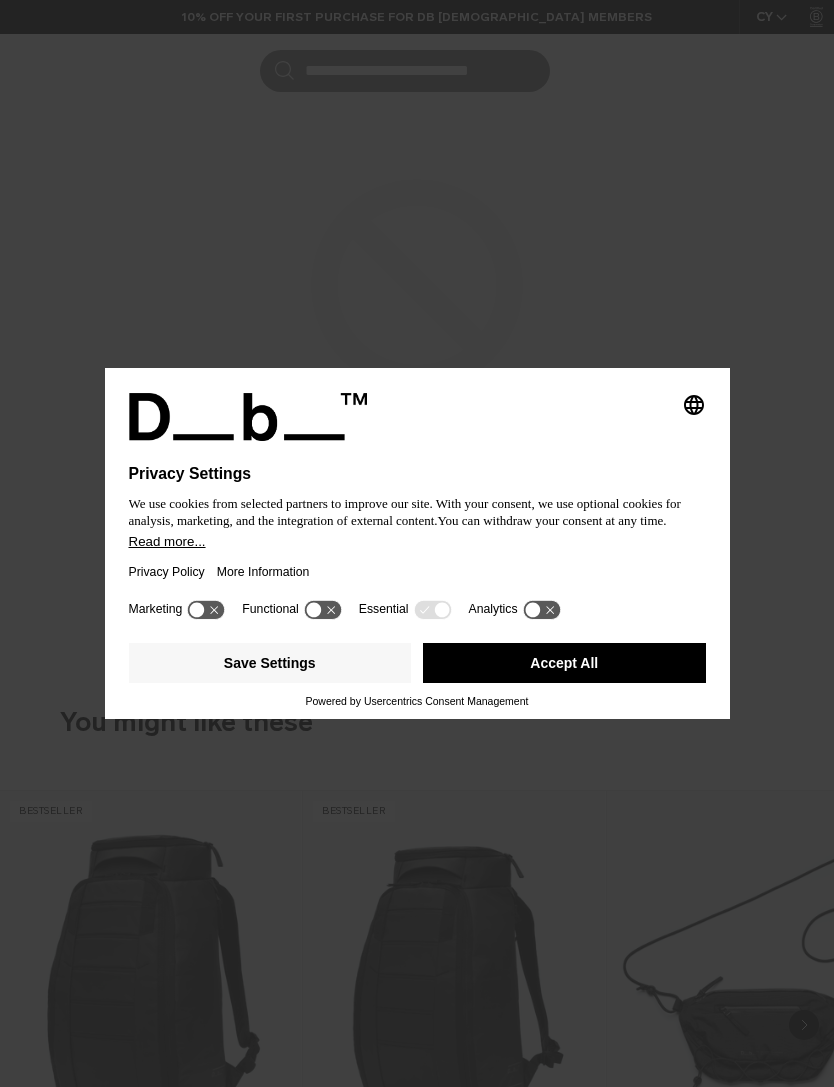 click on "Accept All" at bounding box center (564, 663) 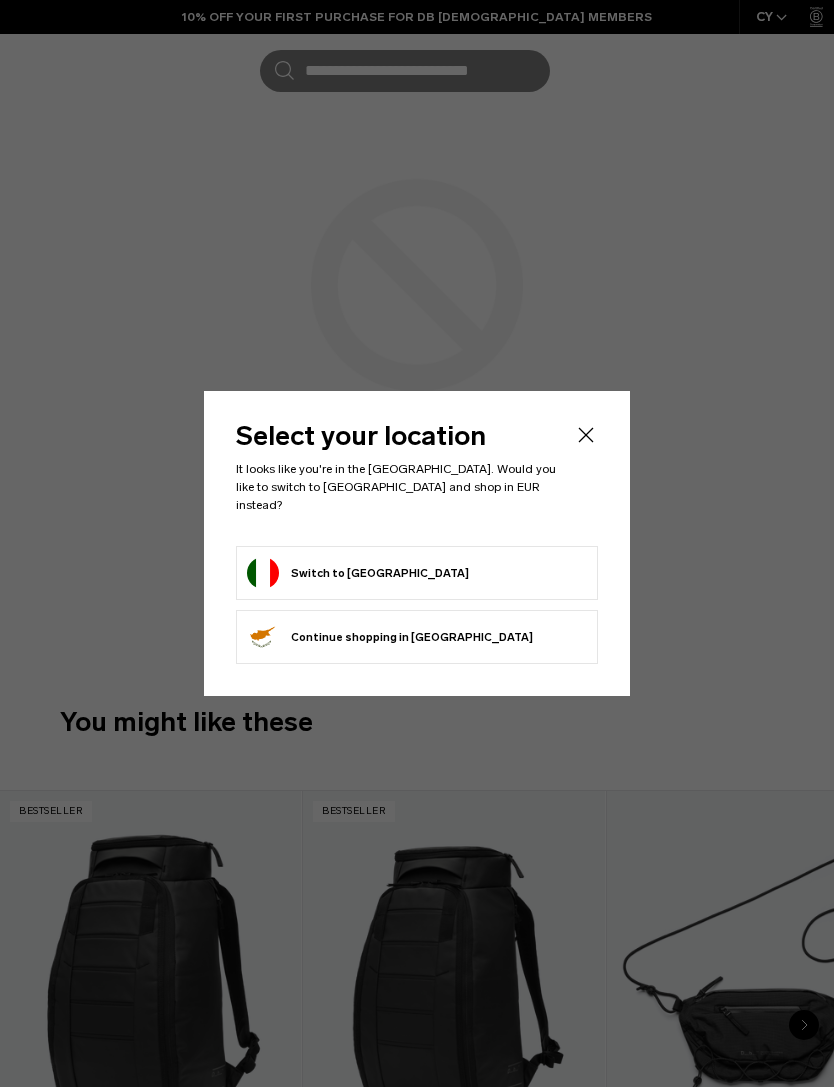 scroll, scrollTop: 0, scrollLeft: 0, axis: both 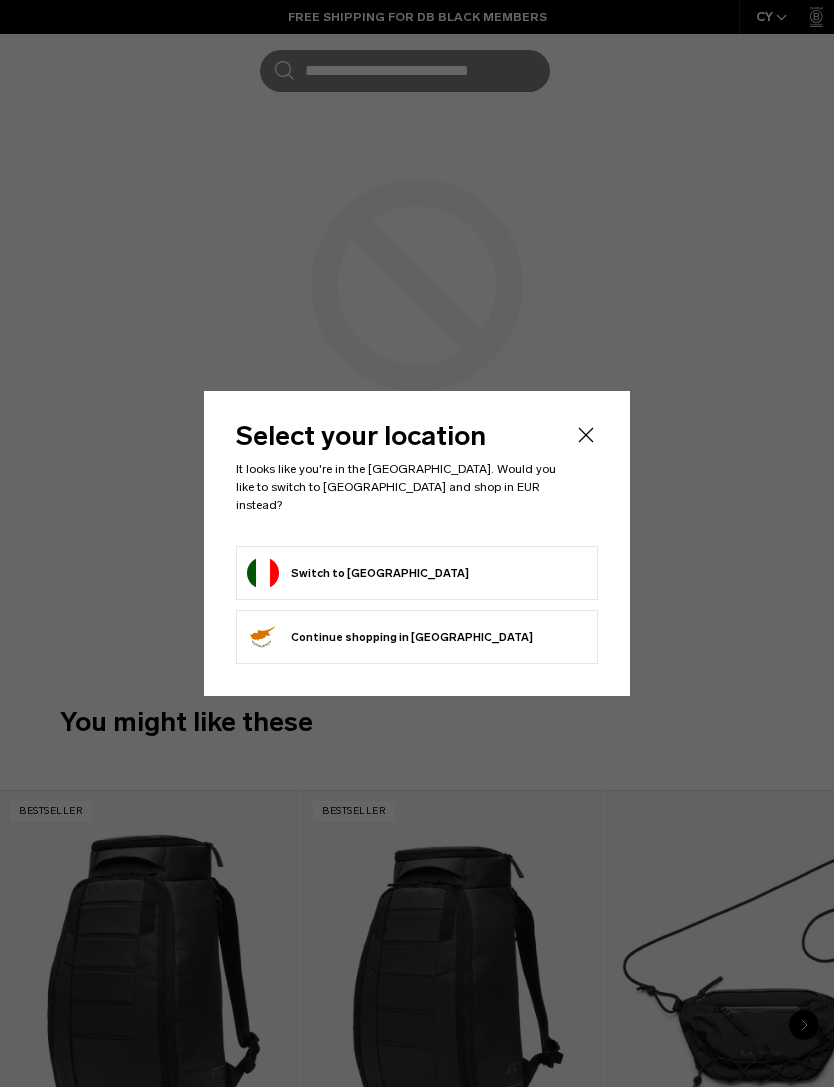 click on "Switch to Italy" at bounding box center [358, 573] 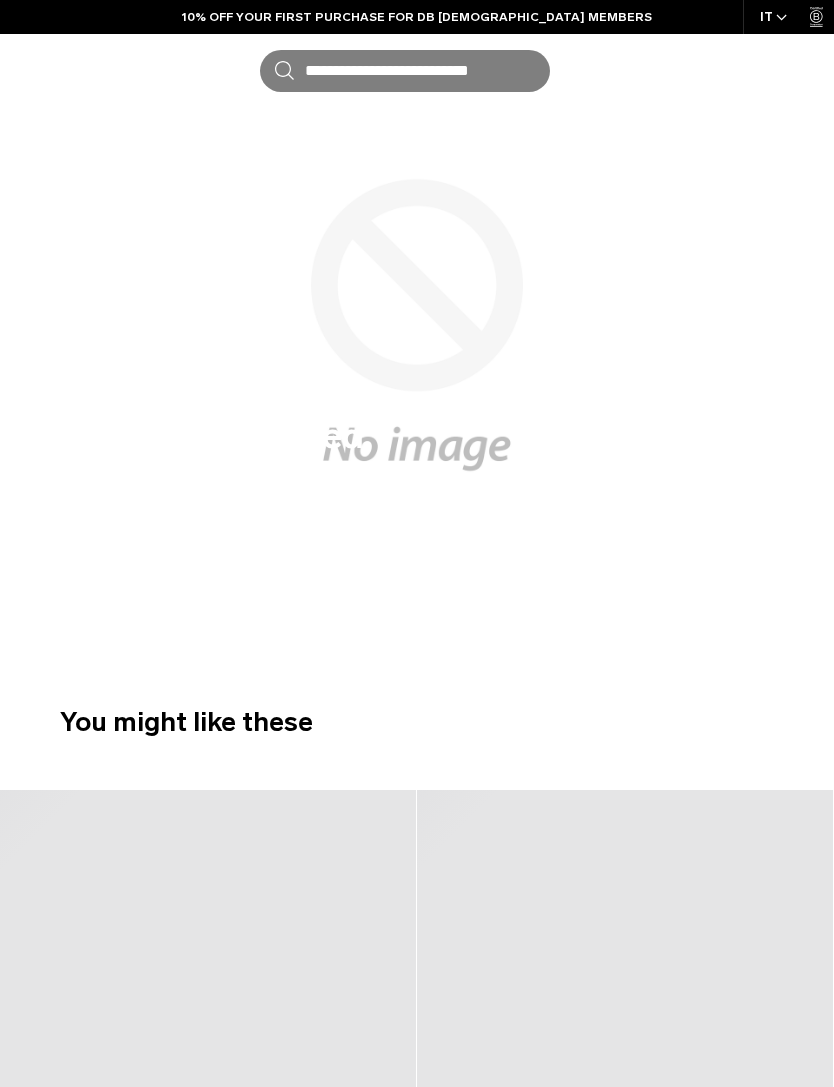 scroll, scrollTop: 0, scrollLeft: 0, axis: both 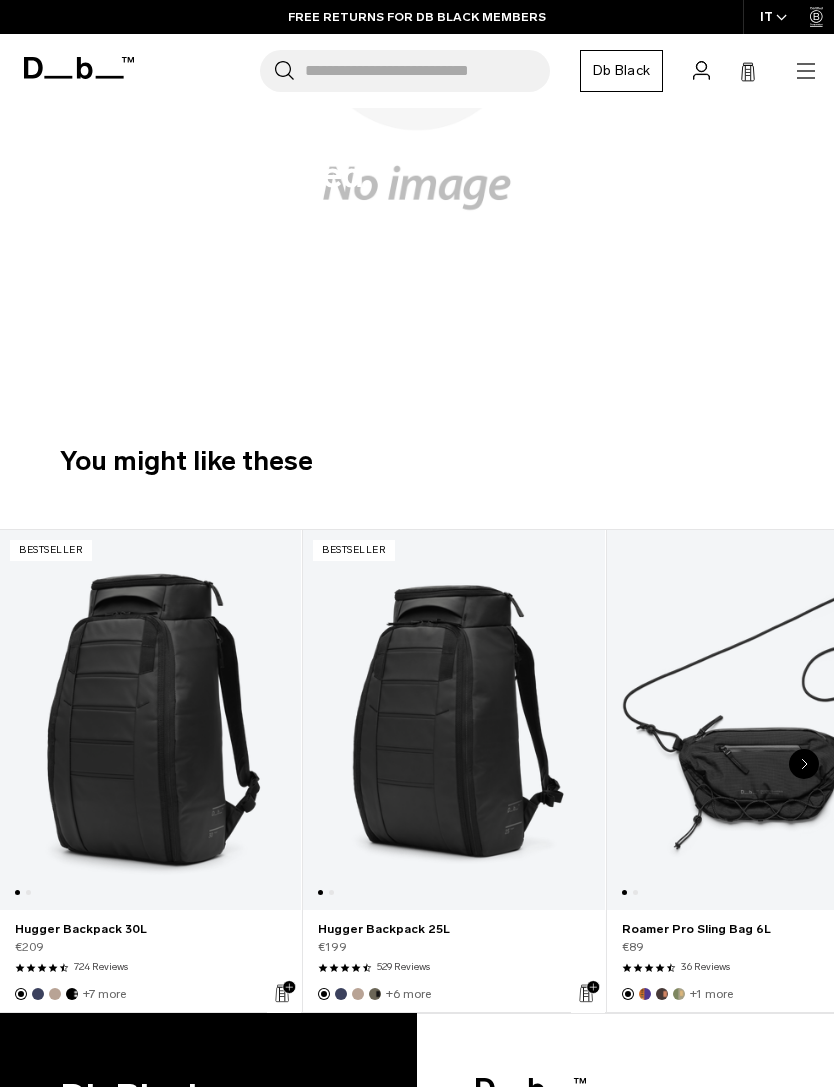 click at bounding box center [150, 720] 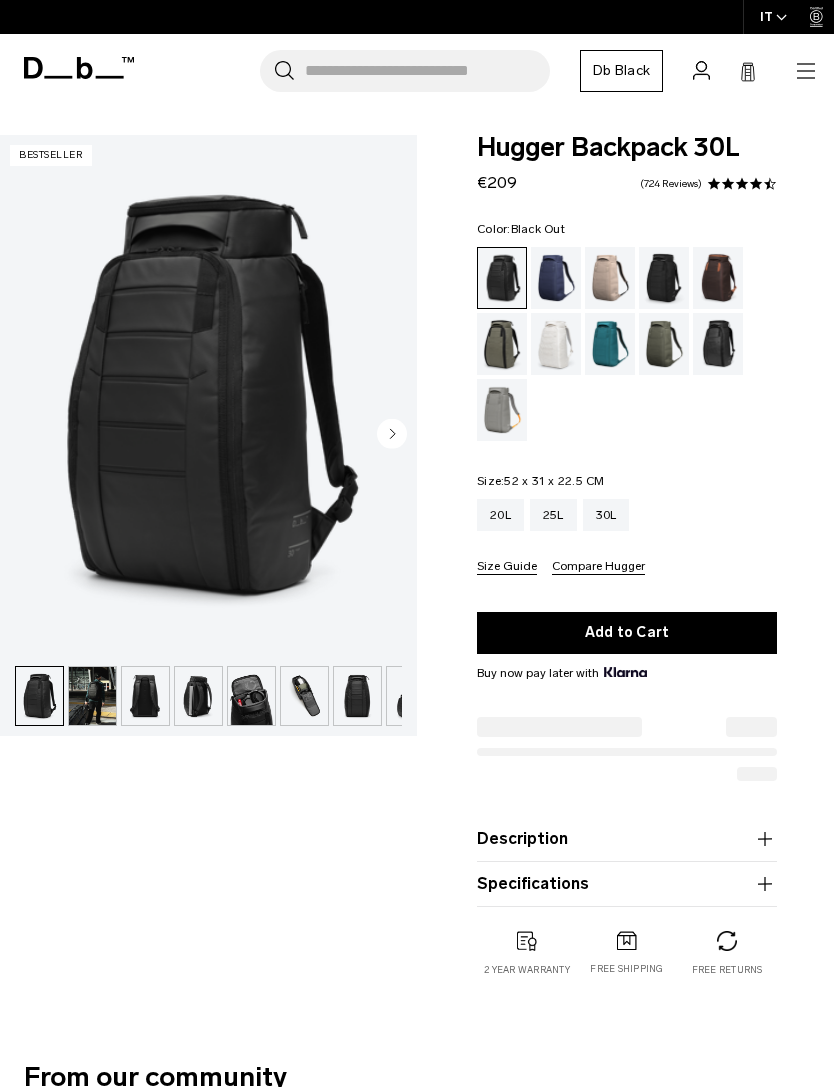 scroll, scrollTop: 0, scrollLeft: 0, axis: both 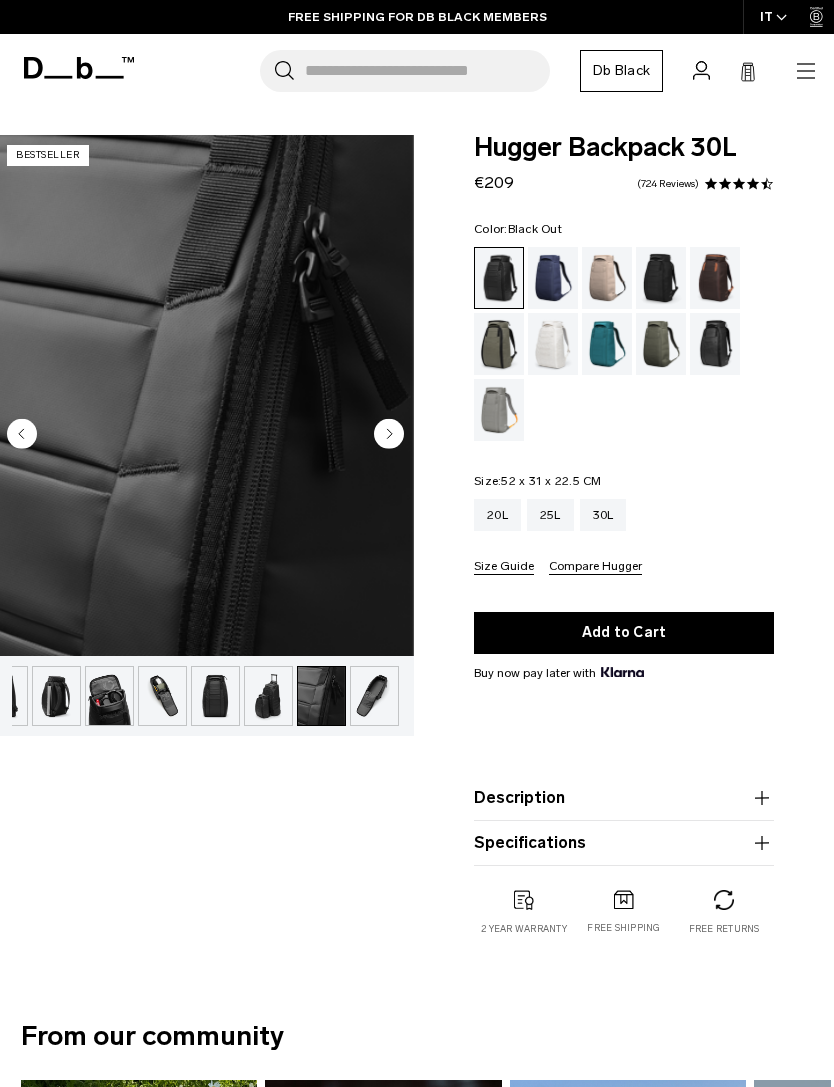 click on "Search for Bags, Luggage...
Search
Close
Trending Products
All Products
Hugger Backpack 30L Black Out
€209
Ramverk Front-access Carry-on Black Out" at bounding box center (482, 71) 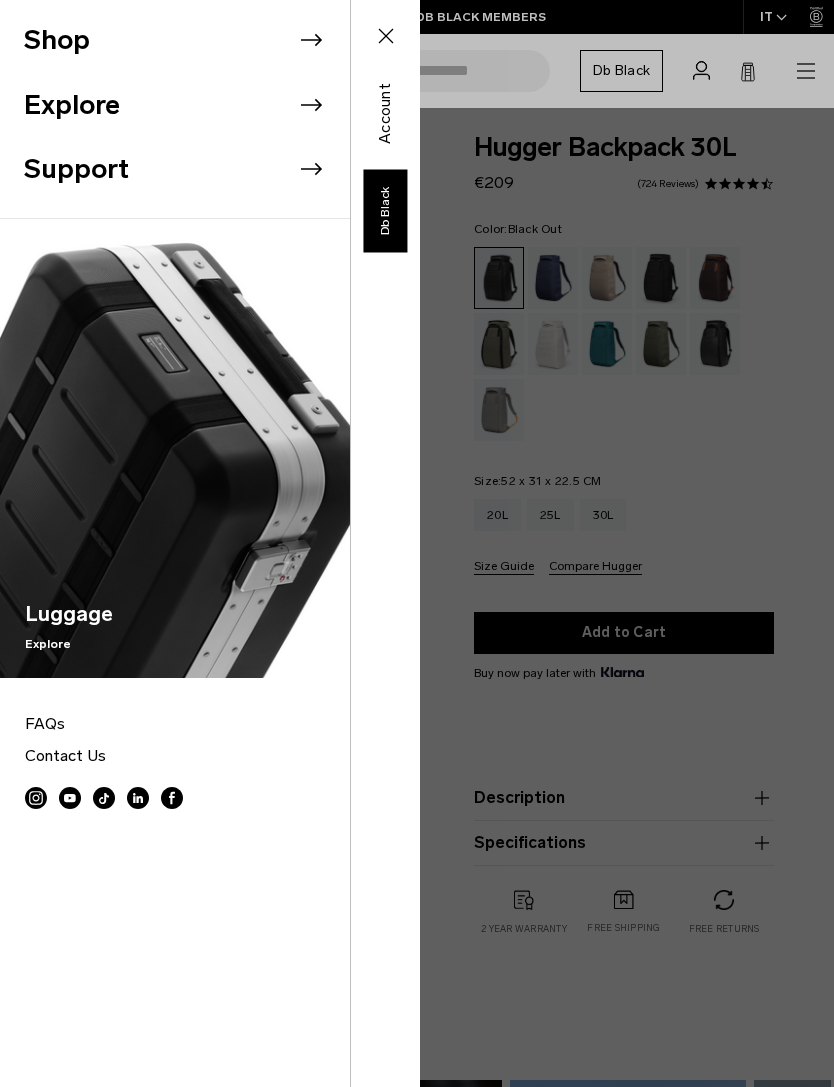 click on "Explore" at bounding box center [187, 105] 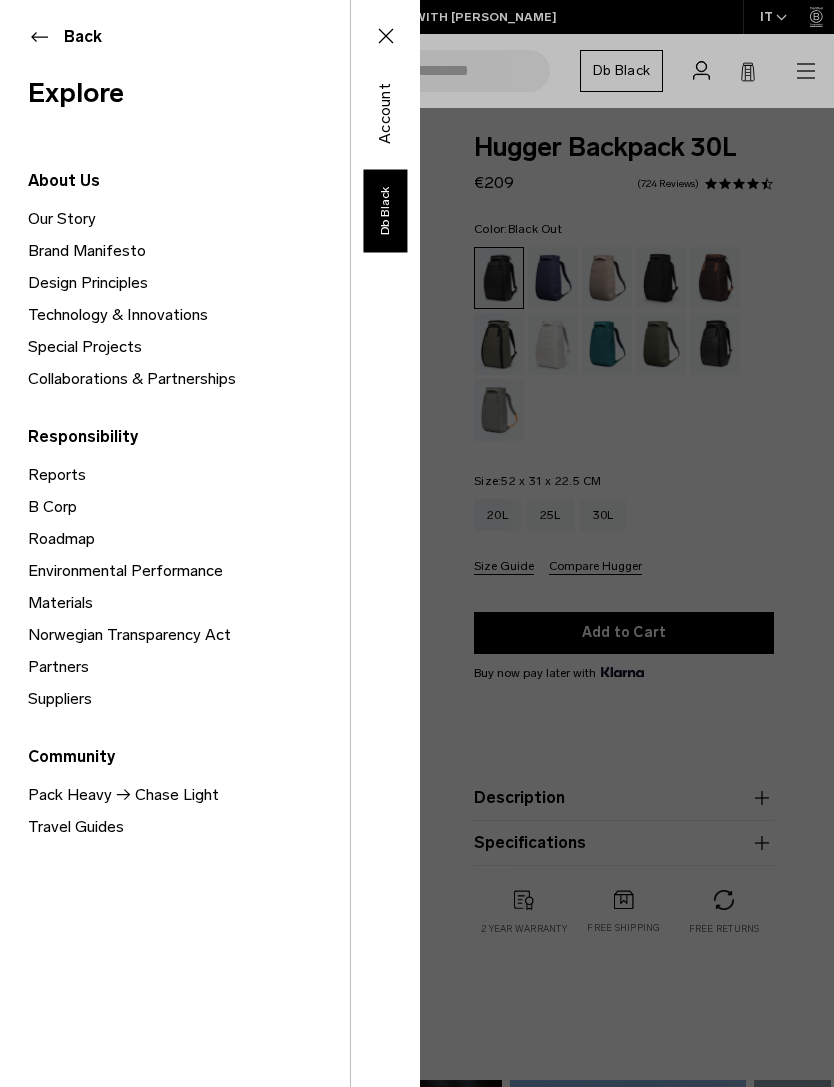 scroll, scrollTop: 0, scrollLeft: 0, axis: both 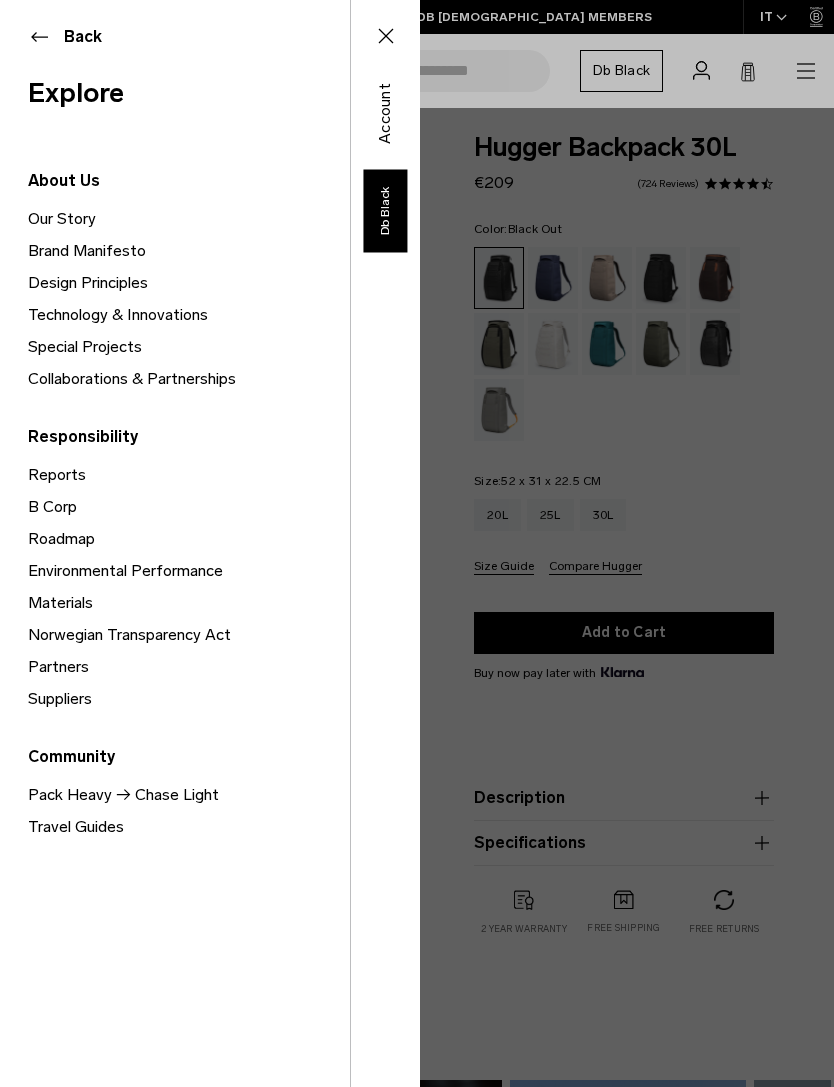 click on "Shop
Explore
Support
Luggage  Explore" at bounding box center [210, 543] 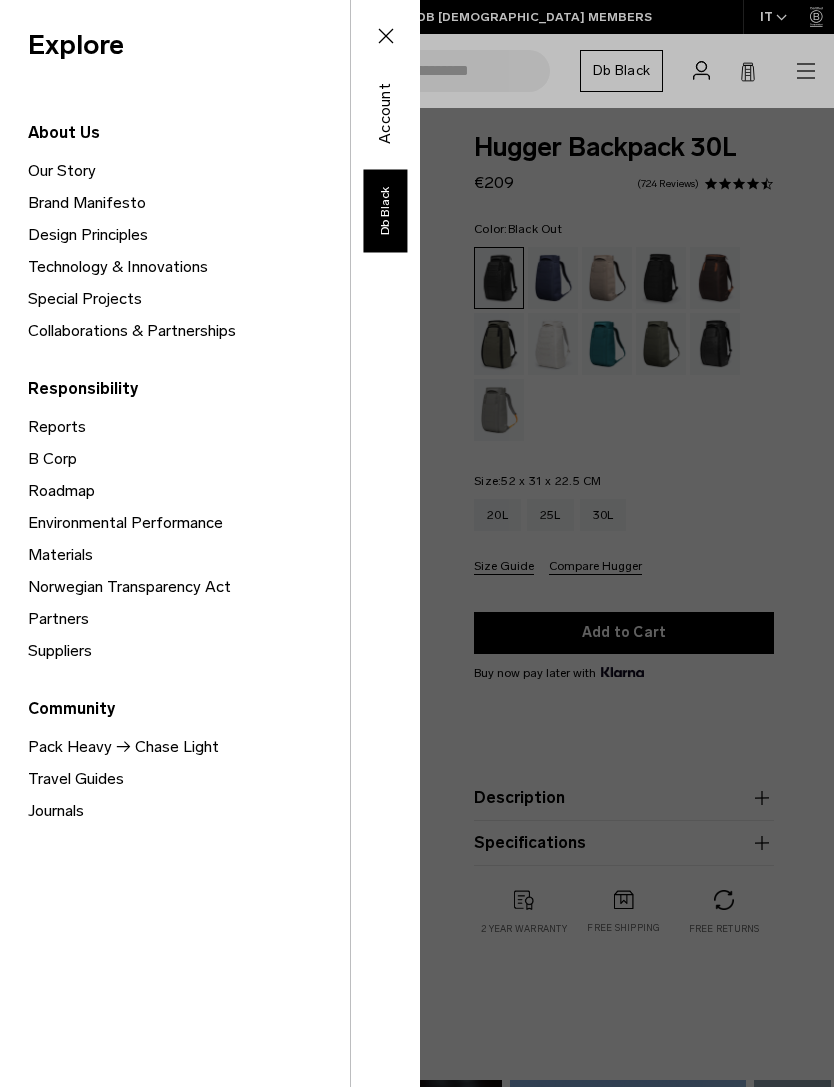 scroll, scrollTop: 47, scrollLeft: 0, axis: vertical 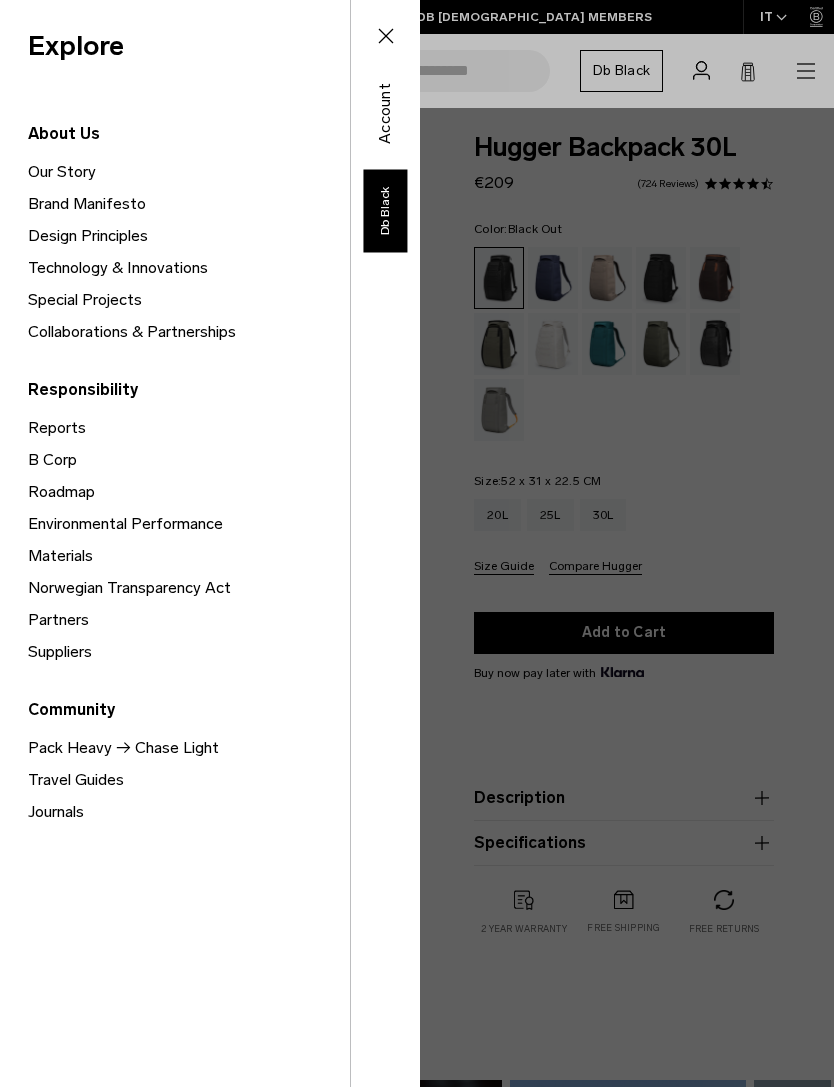 click 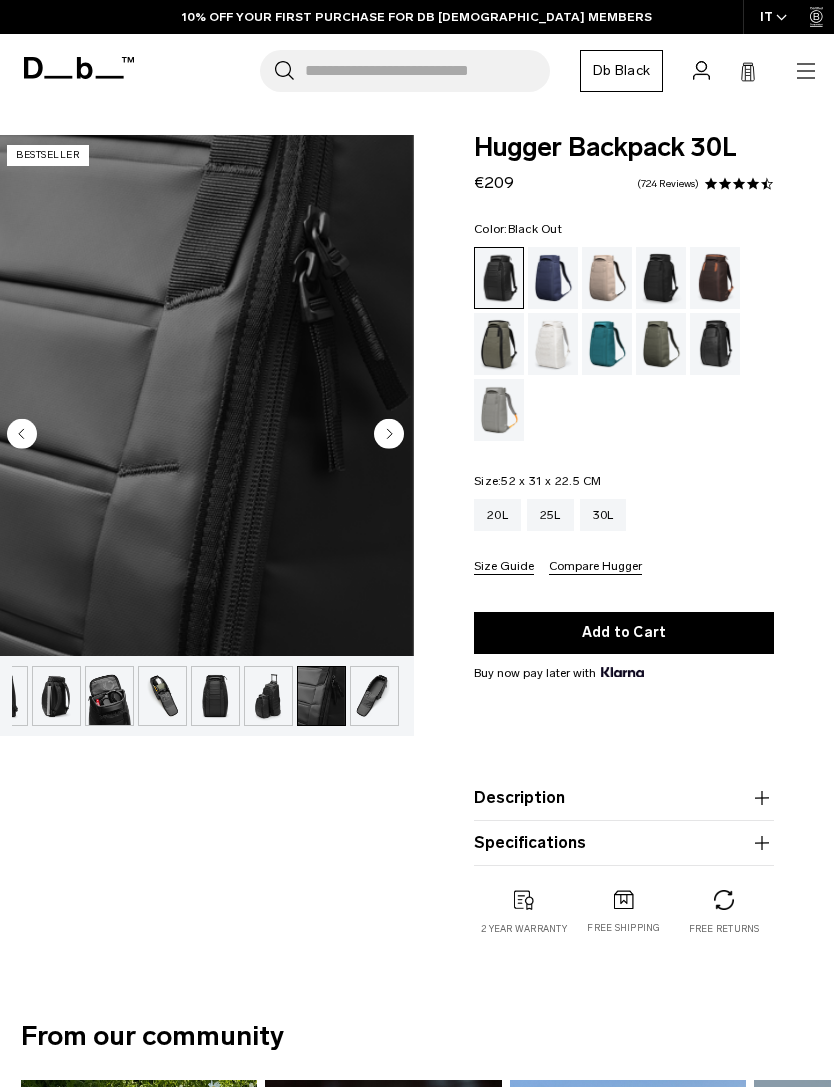click 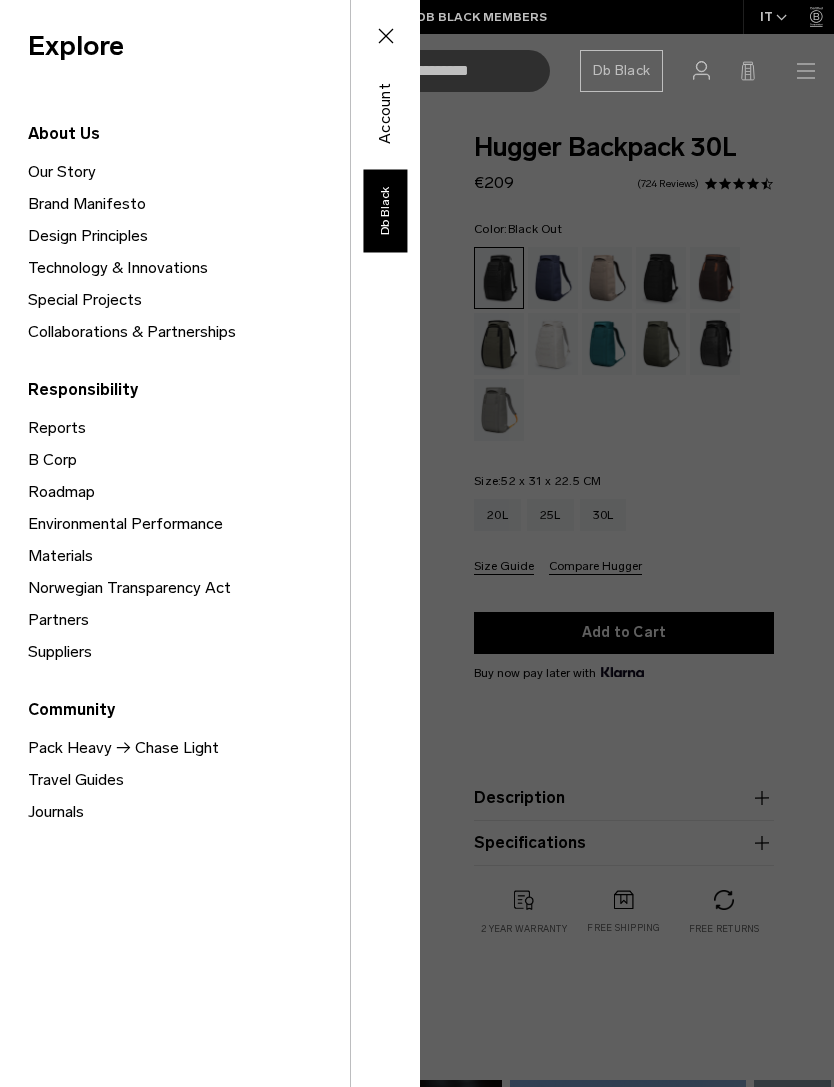 click on "Close" at bounding box center (386, 36) 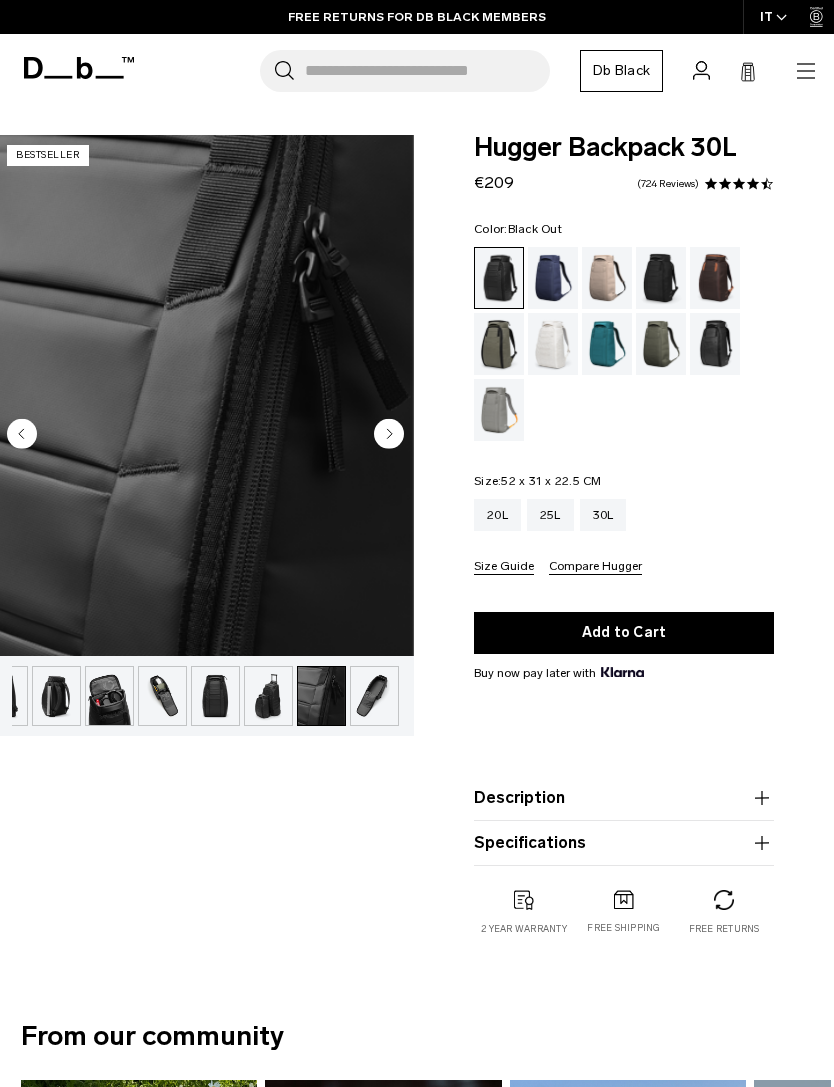 click 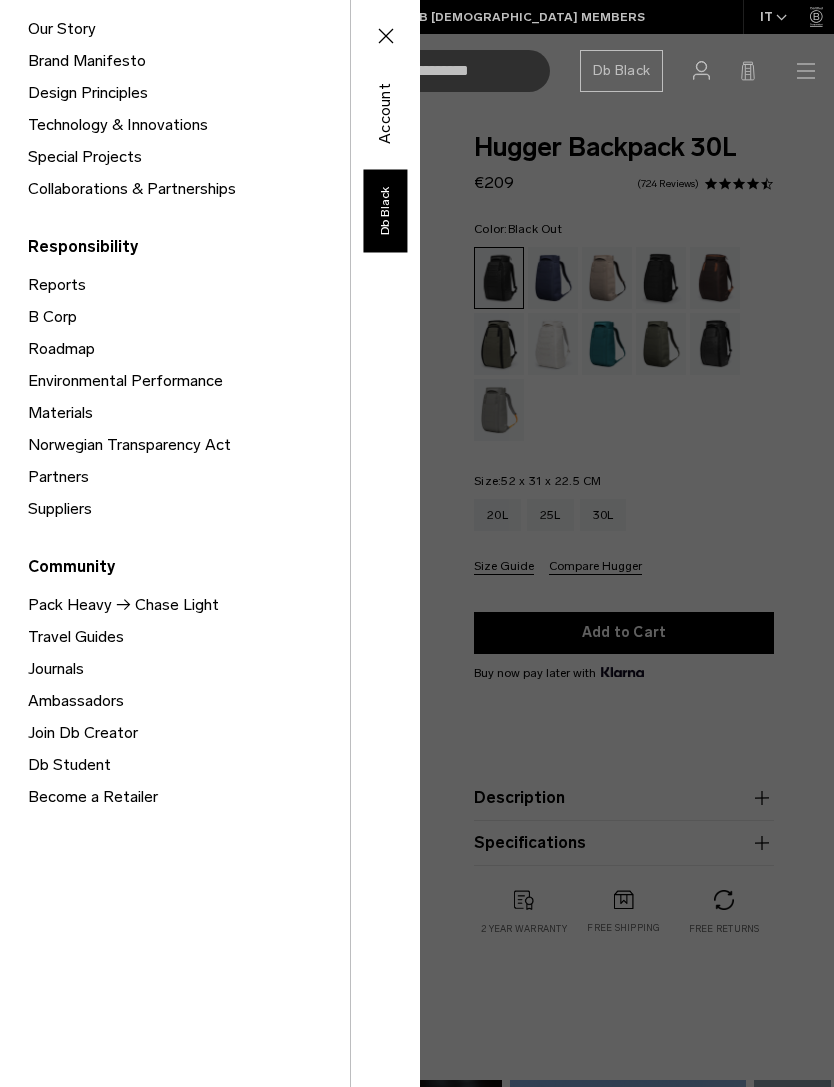 scroll, scrollTop: 189, scrollLeft: 0, axis: vertical 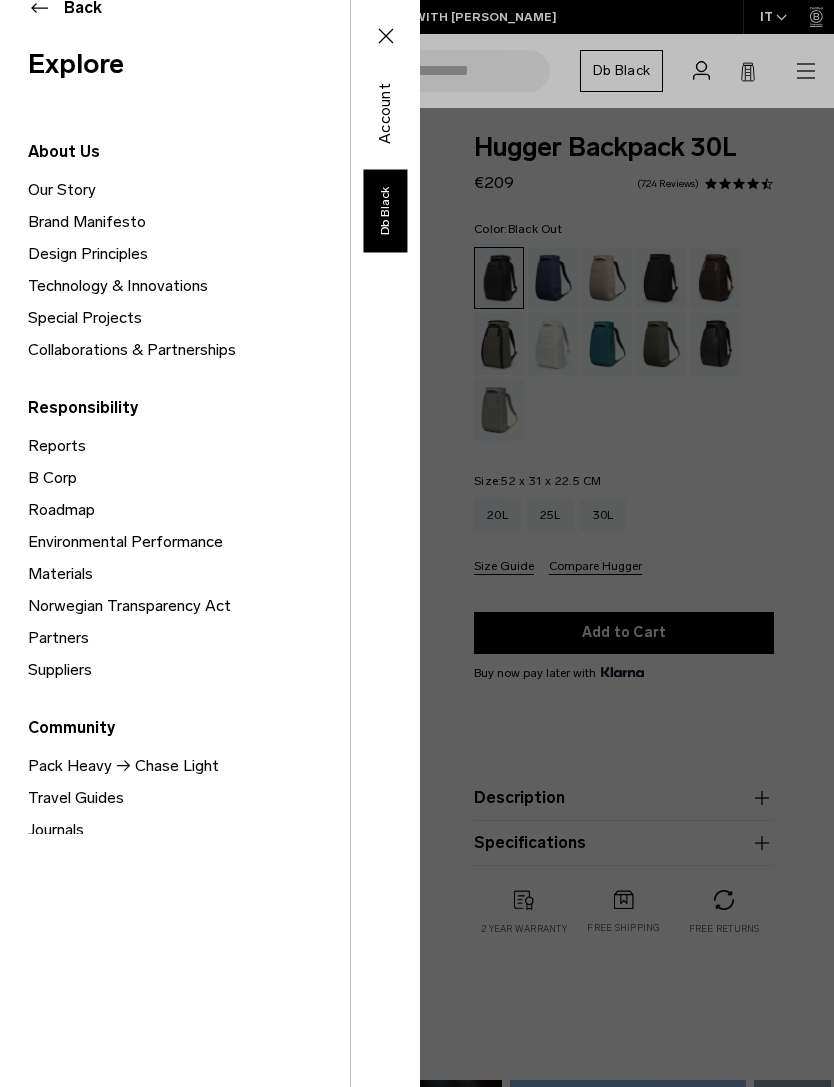 click on "Shop
Explore
Support
Luggage  Explore" at bounding box center [210, 543] 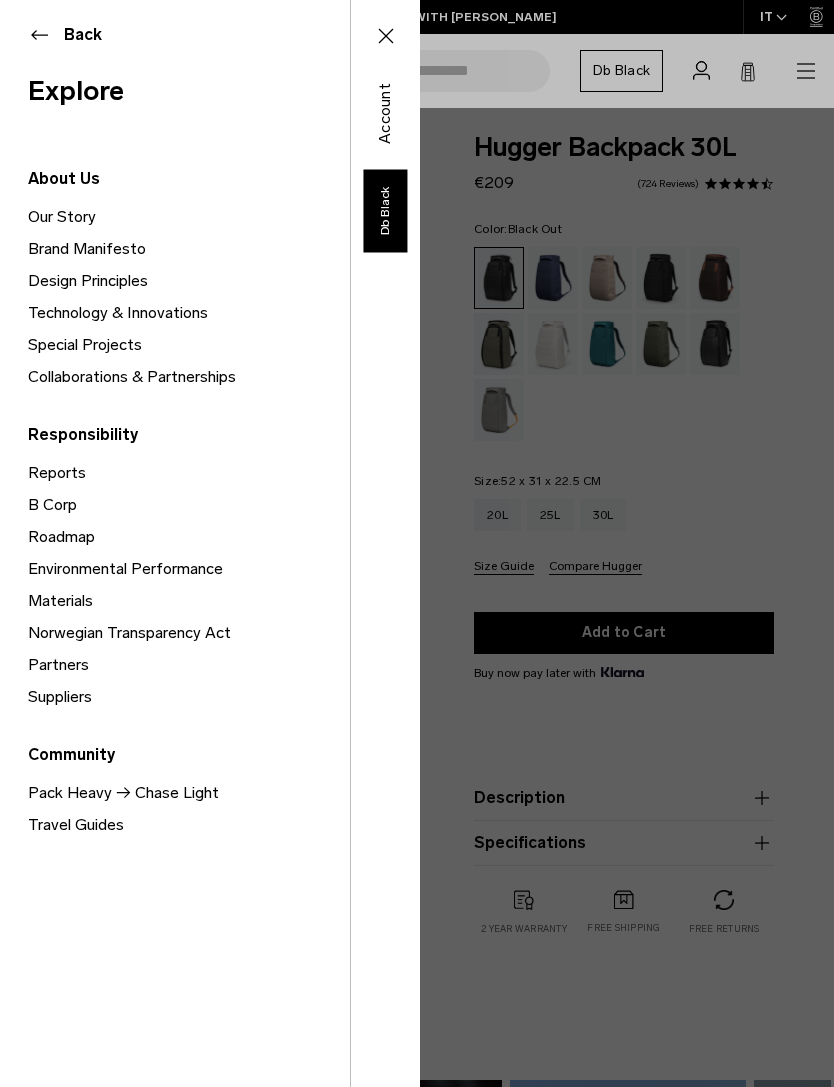 scroll, scrollTop: 1, scrollLeft: 0, axis: vertical 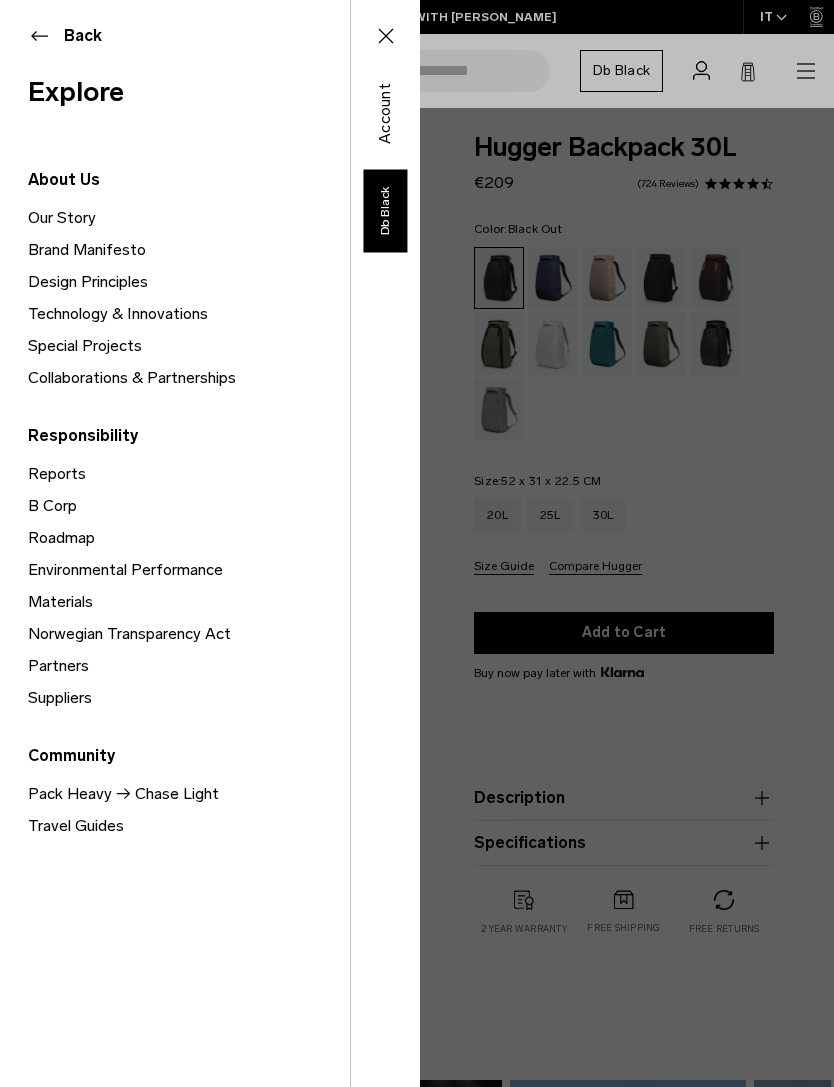 click on "Close" at bounding box center (386, 36) 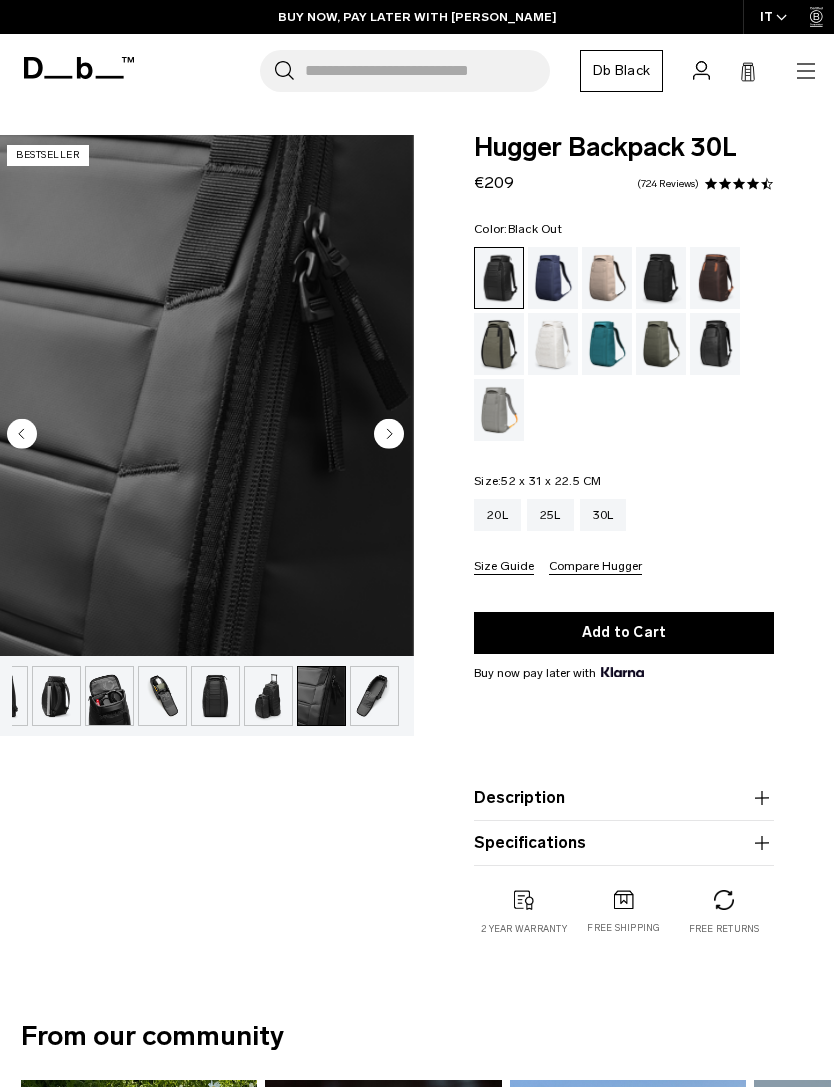 click 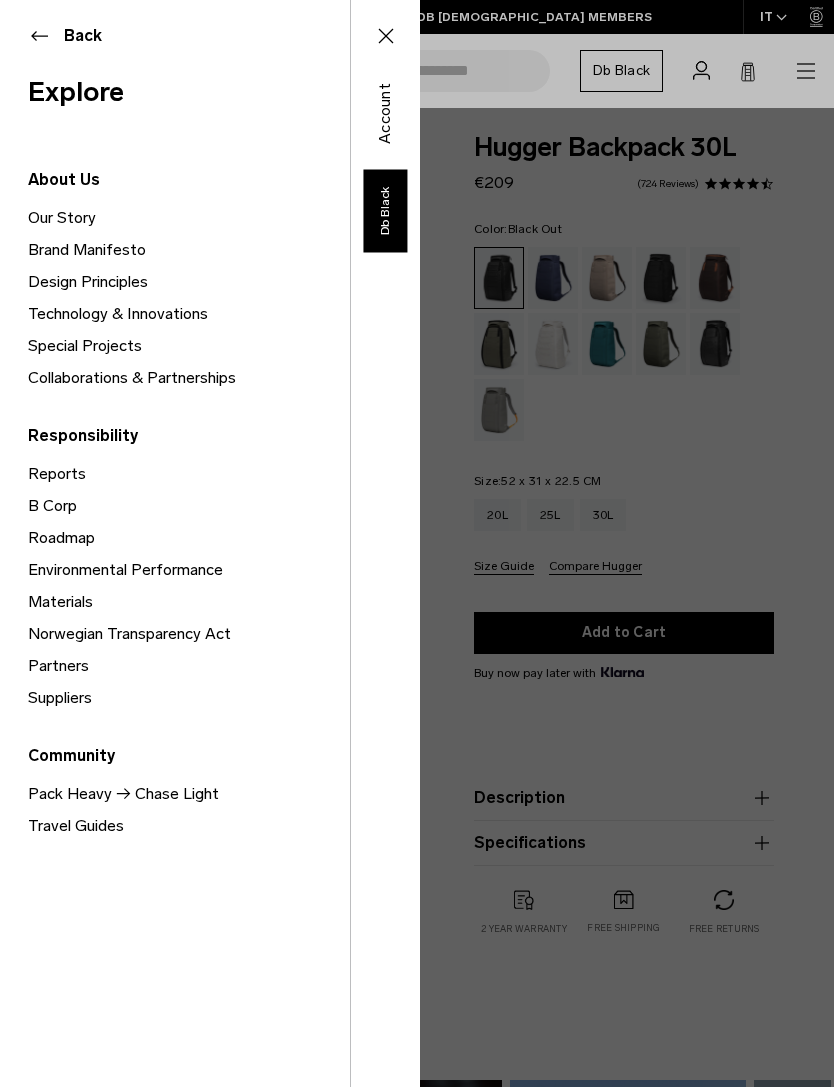 click on "Responsibility" at bounding box center [189, 436] 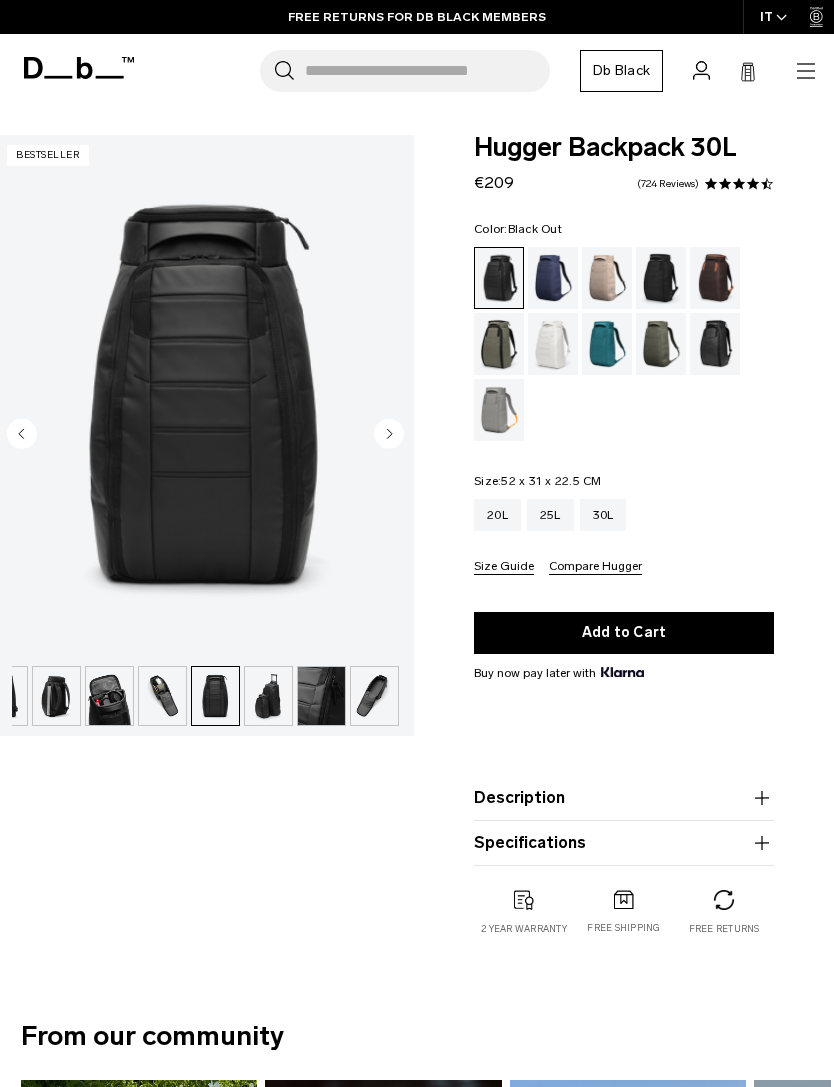 click 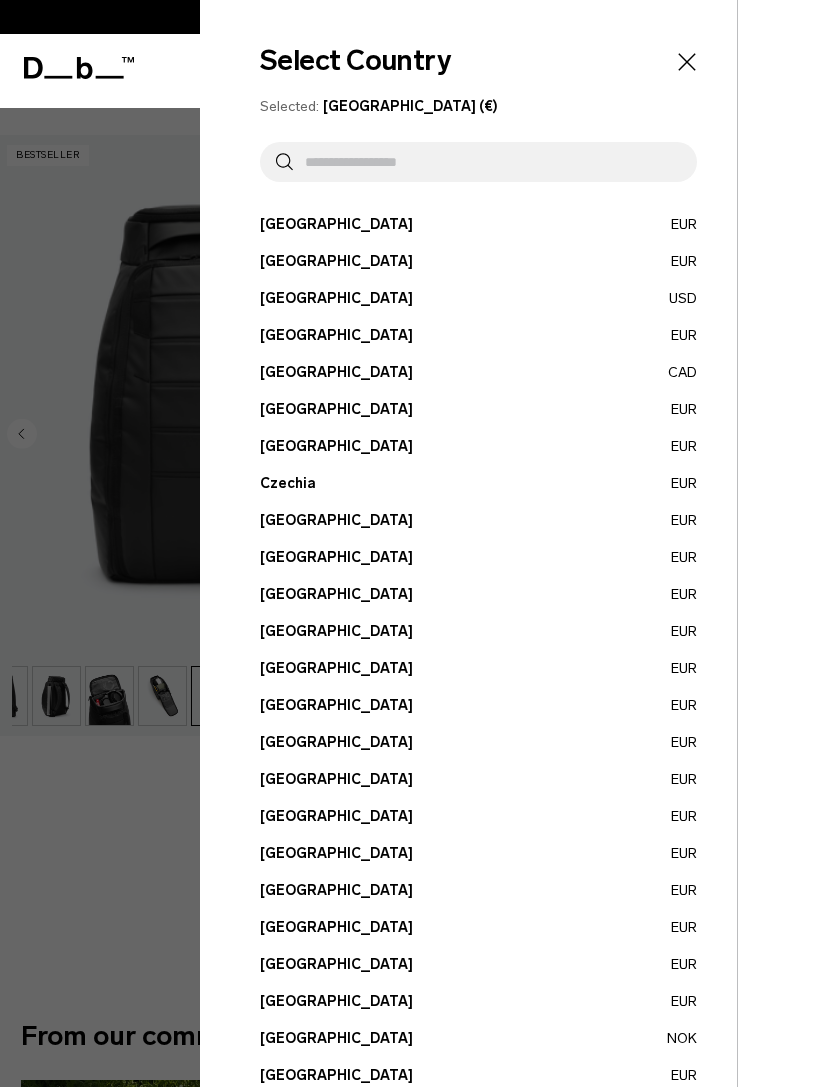 click on "Designed in [GEOGRAPHIC_DATA]" at bounding box center (785, 736) 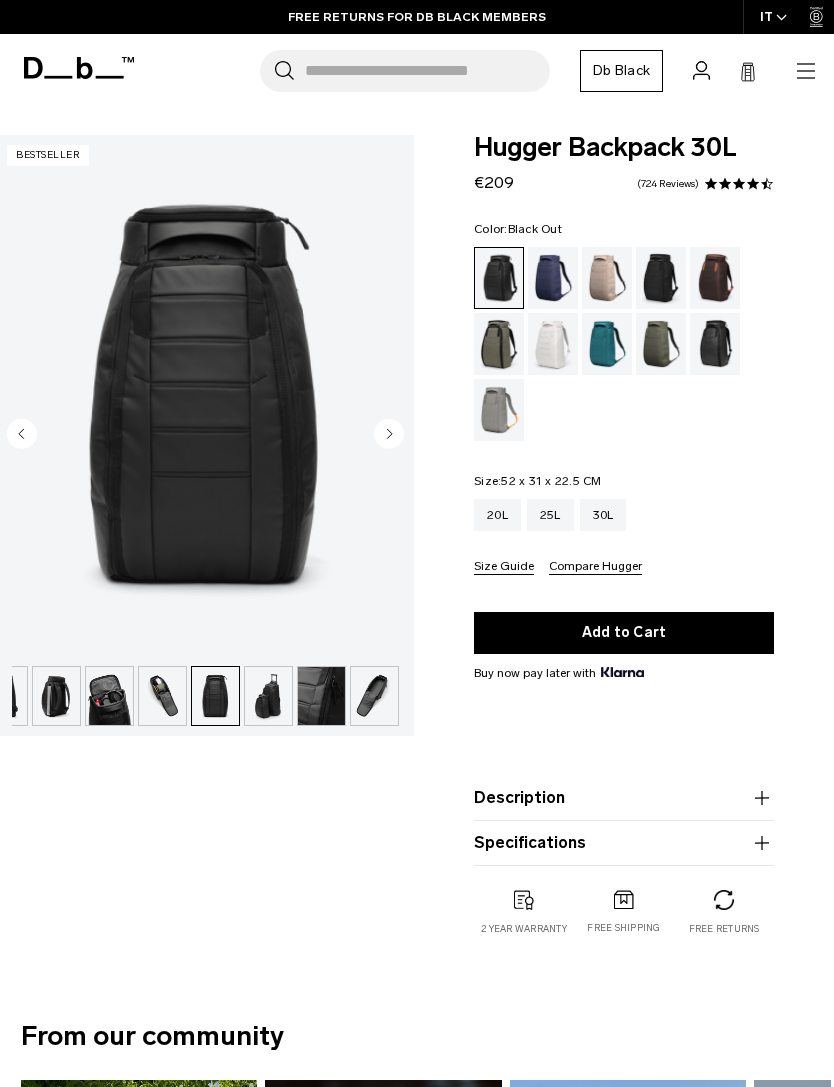 click 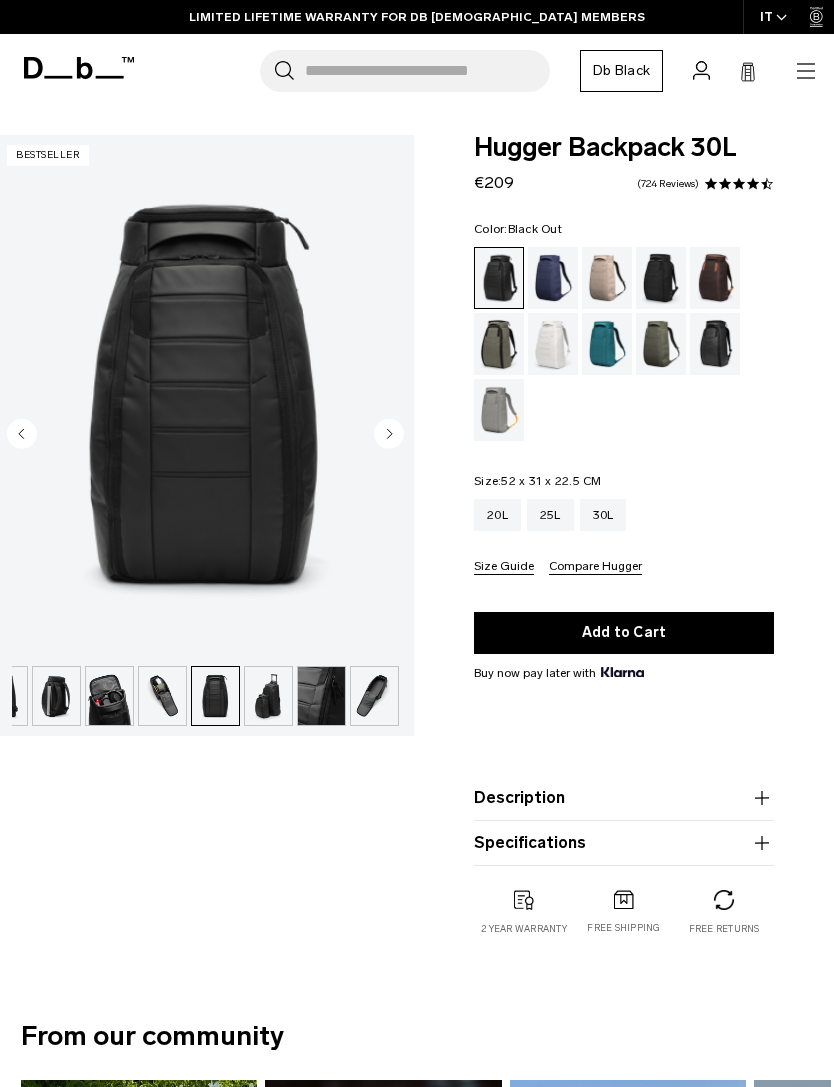 click on "Db Black" at bounding box center [621, 71] 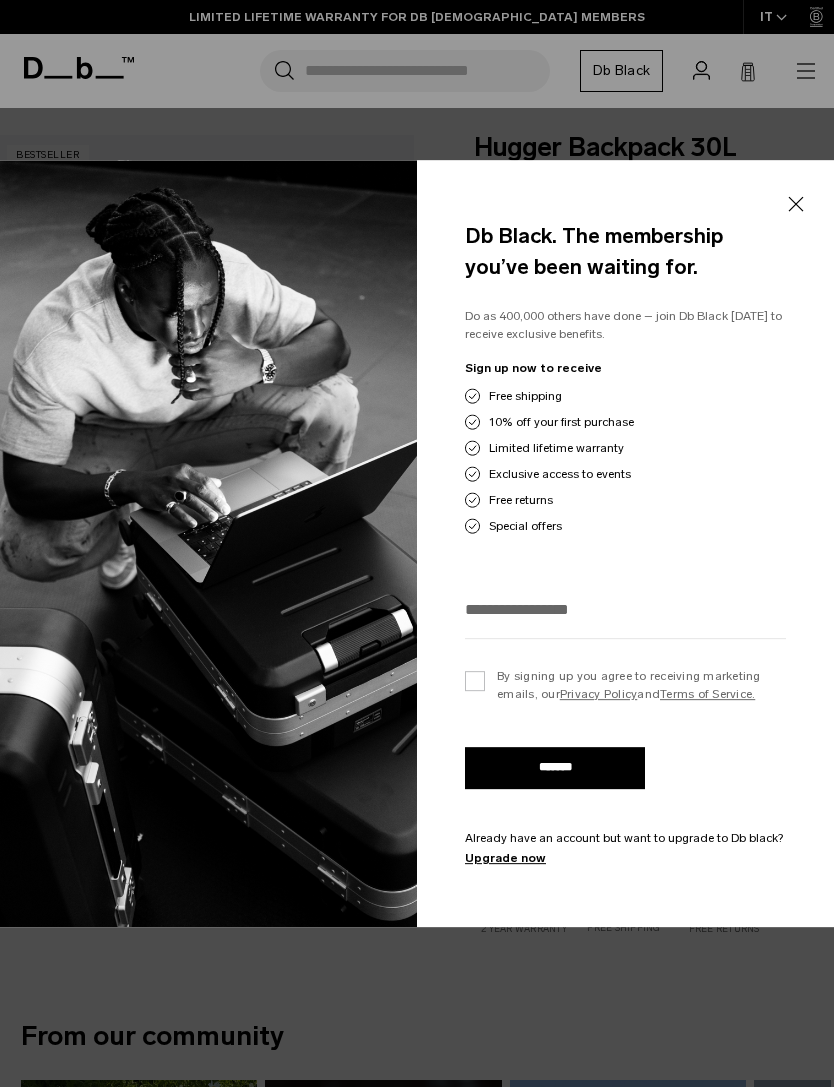 click on "Close" at bounding box center [795, 205] 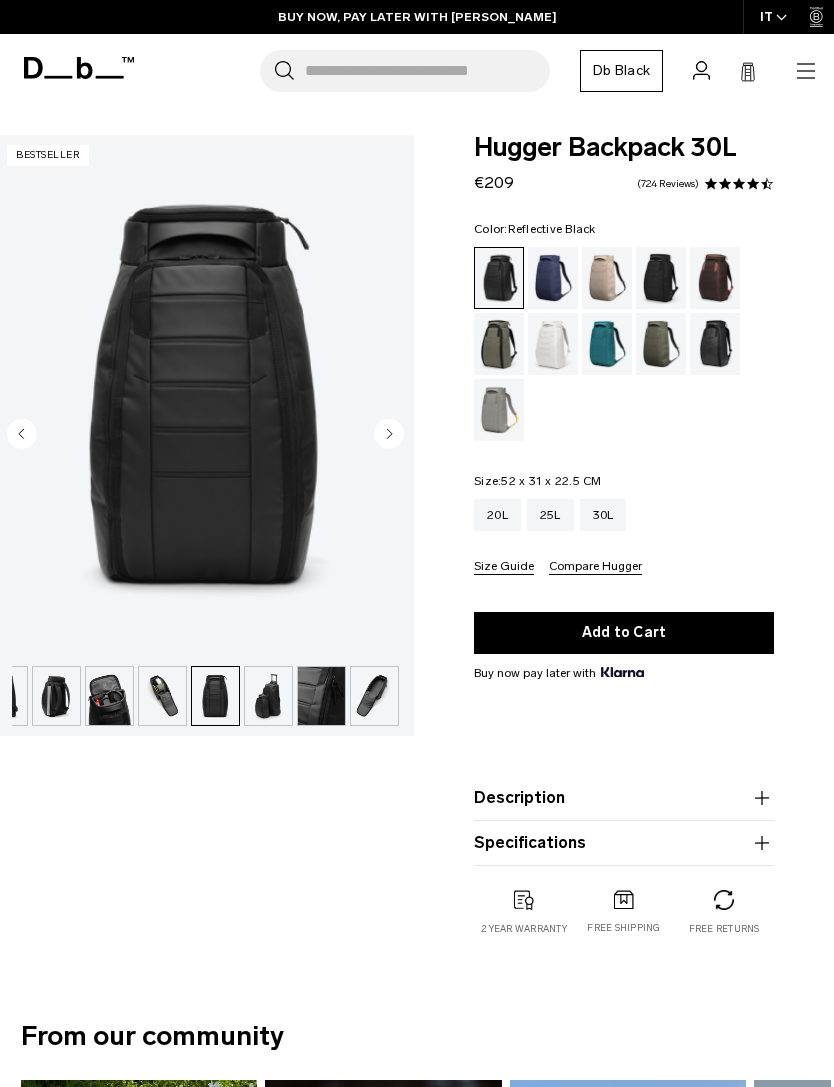 click at bounding box center (715, 344) 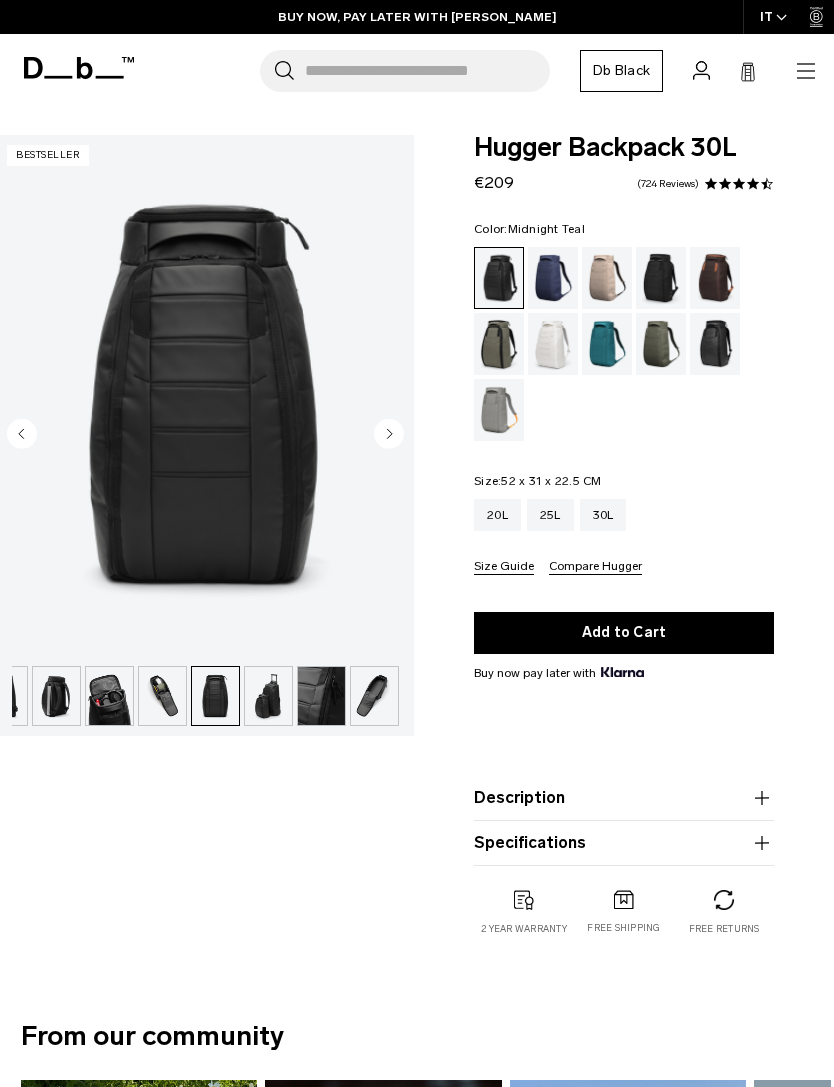 click at bounding box center (607, 344) 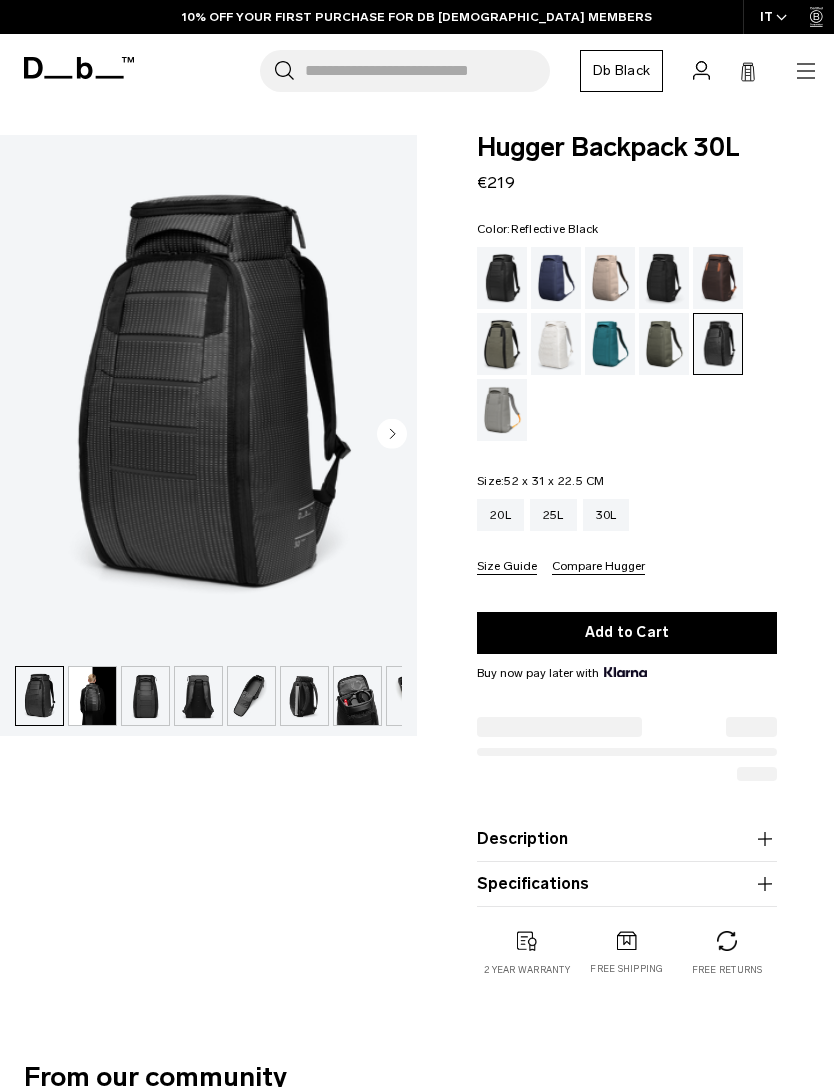 scroll, scrollTop: 0, scrollLeft: 0, axis: both 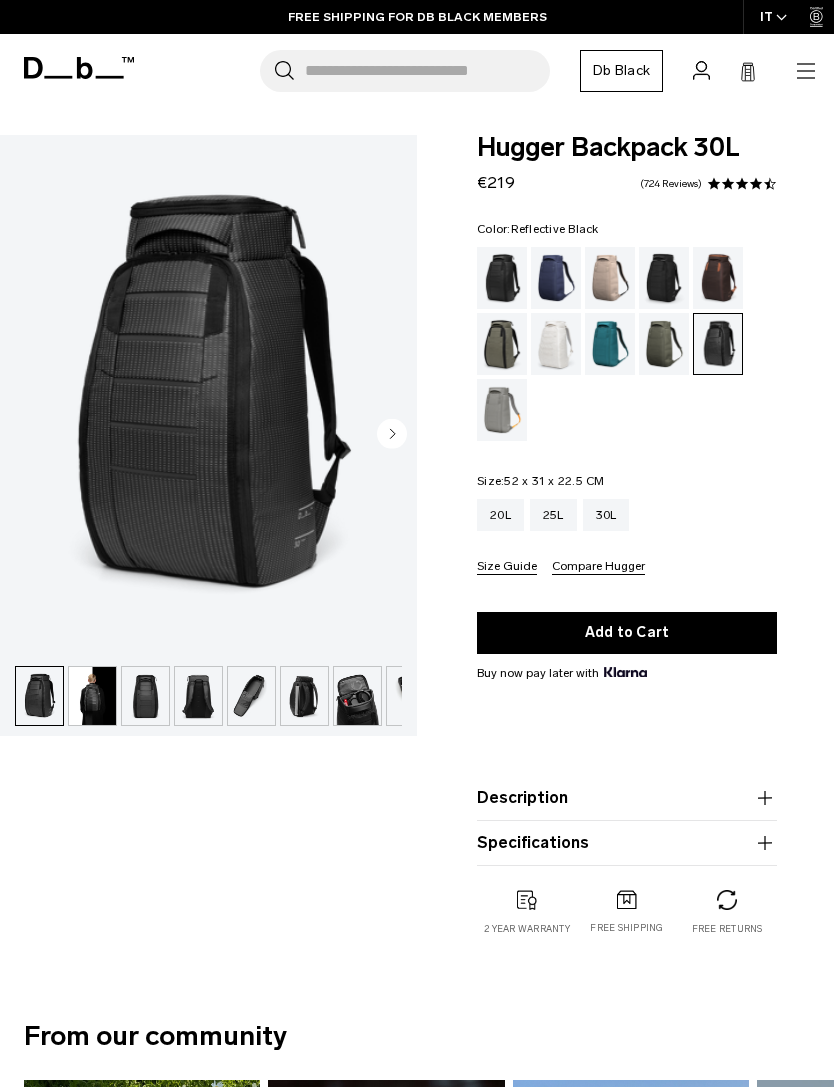 click 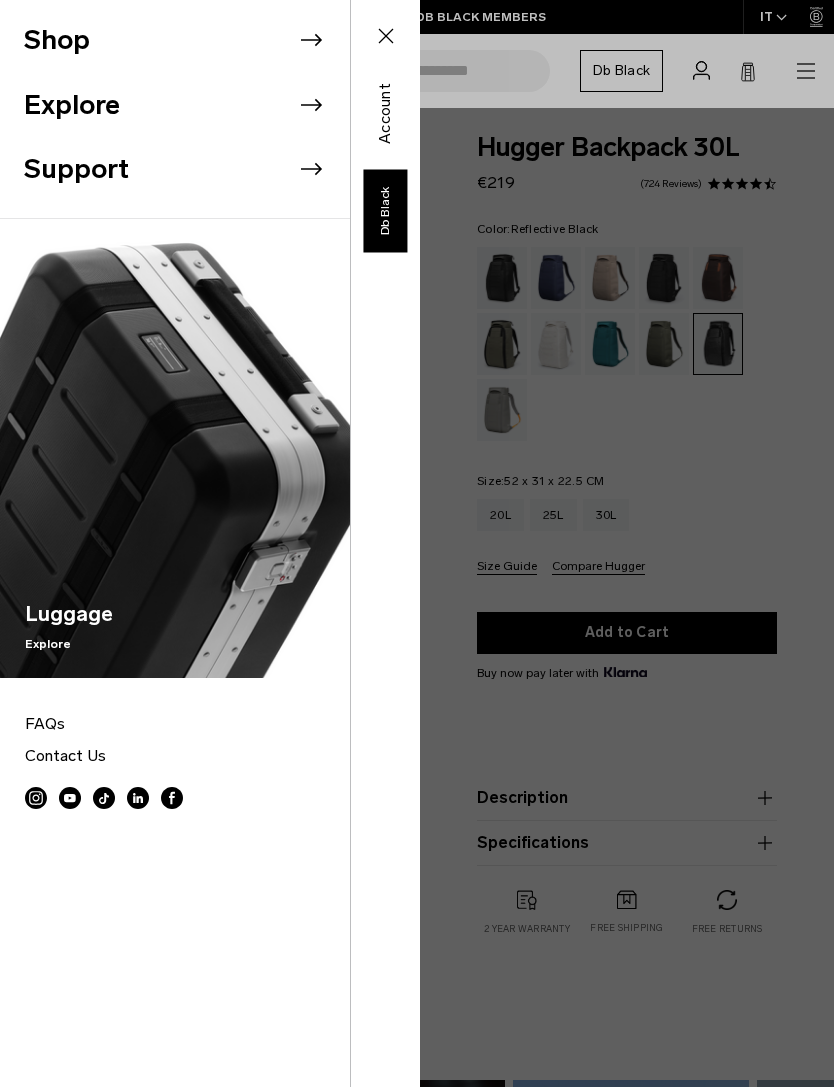 click on "Shop" at bounding box center [187, 40] 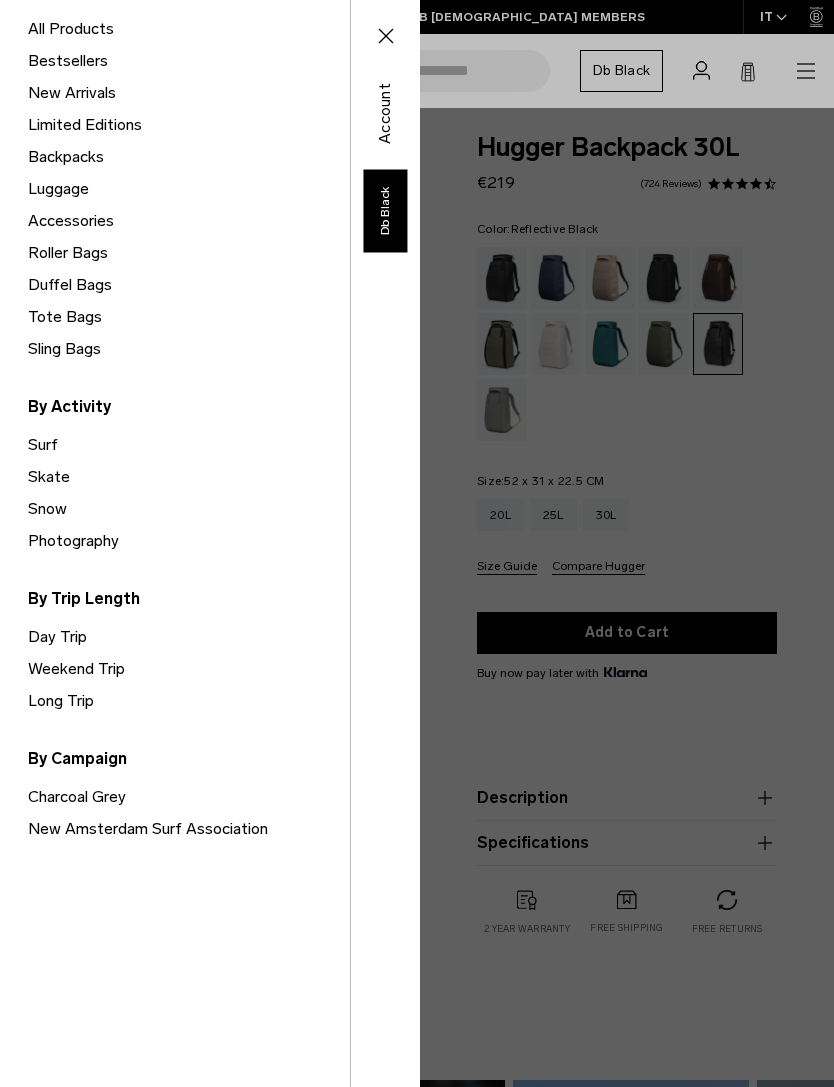 scroll, scrollTop: 189, scrollLeft: 0, axis: vertical 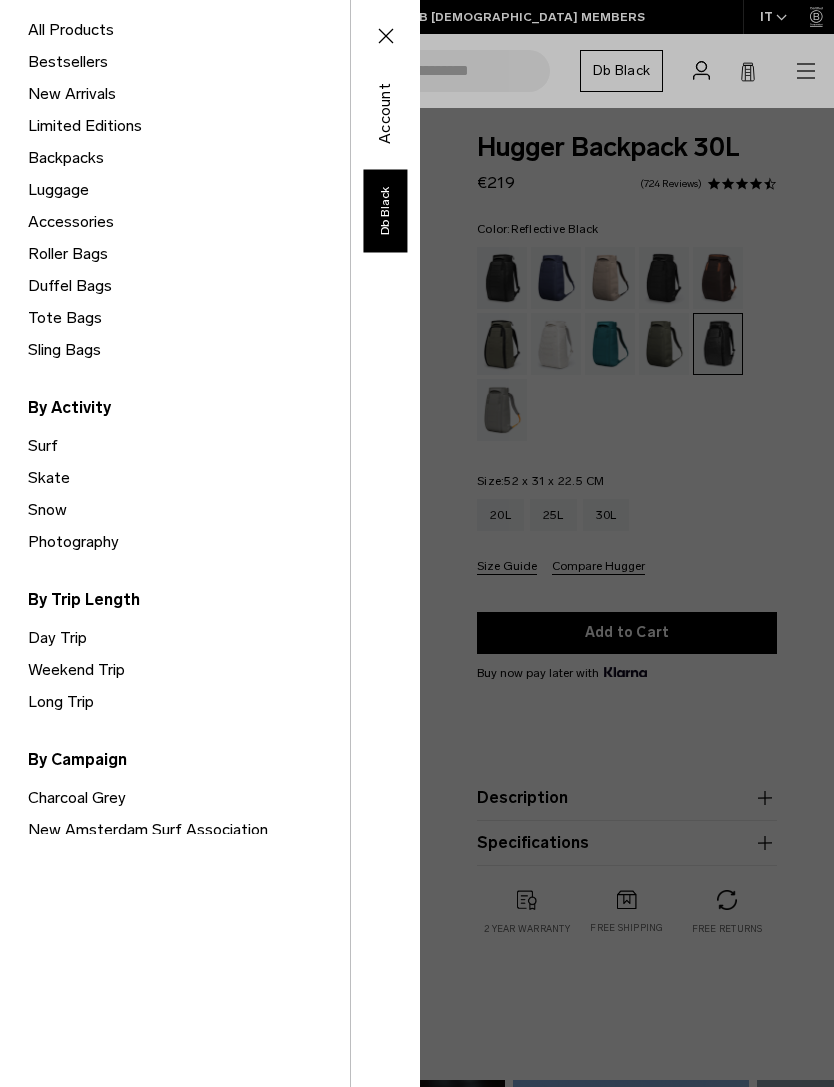 click on "Photography" at bounding box center (189, 542) 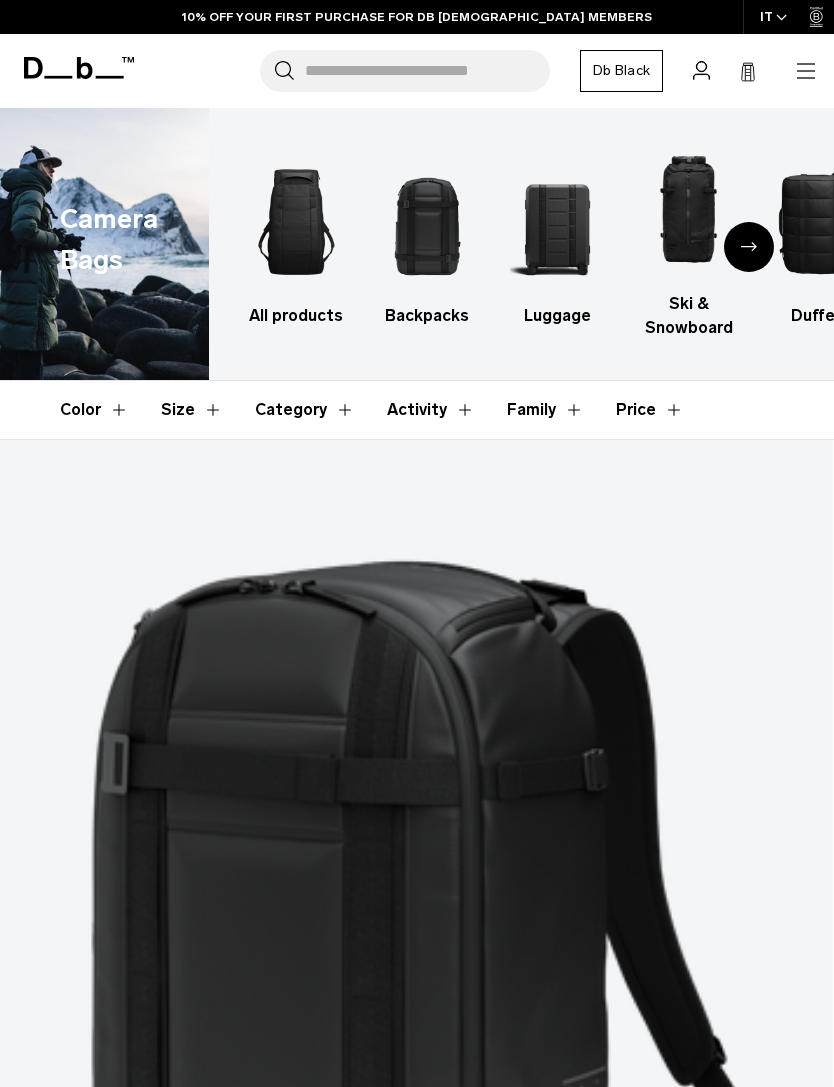 scroll, scrollTop: 0, scrollLeft: 0, axis: both 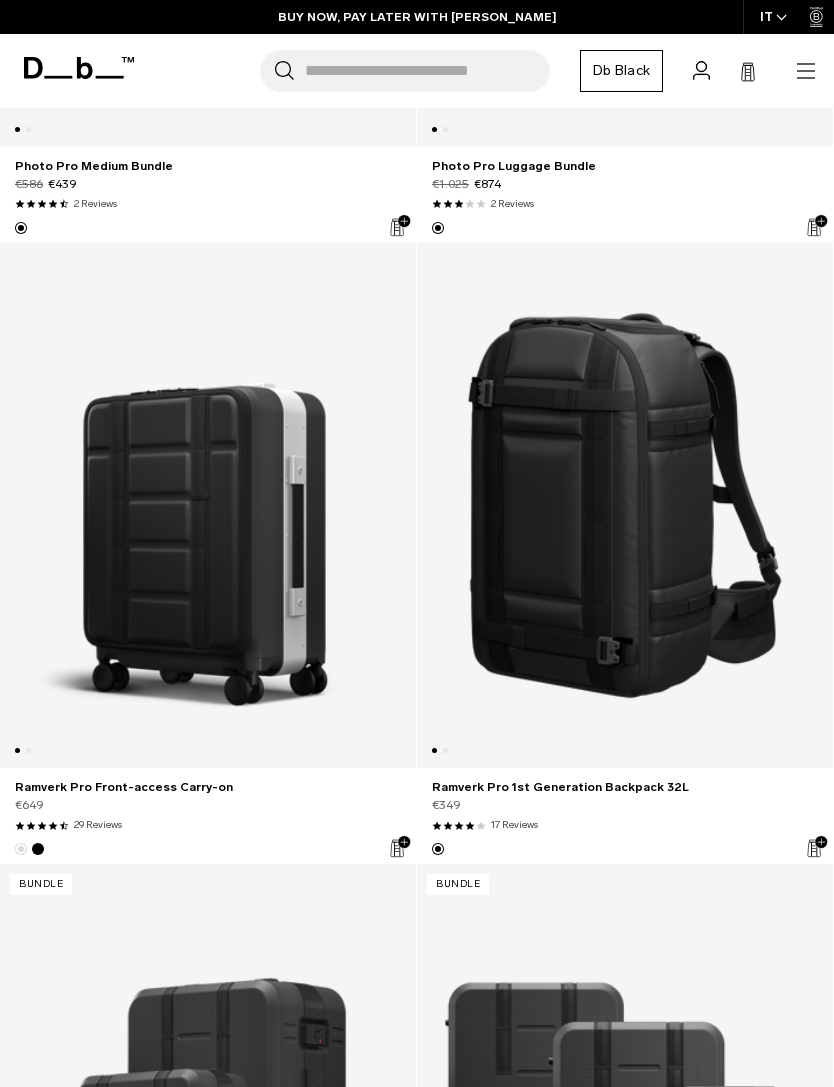 click at bounding box center [625, 506] 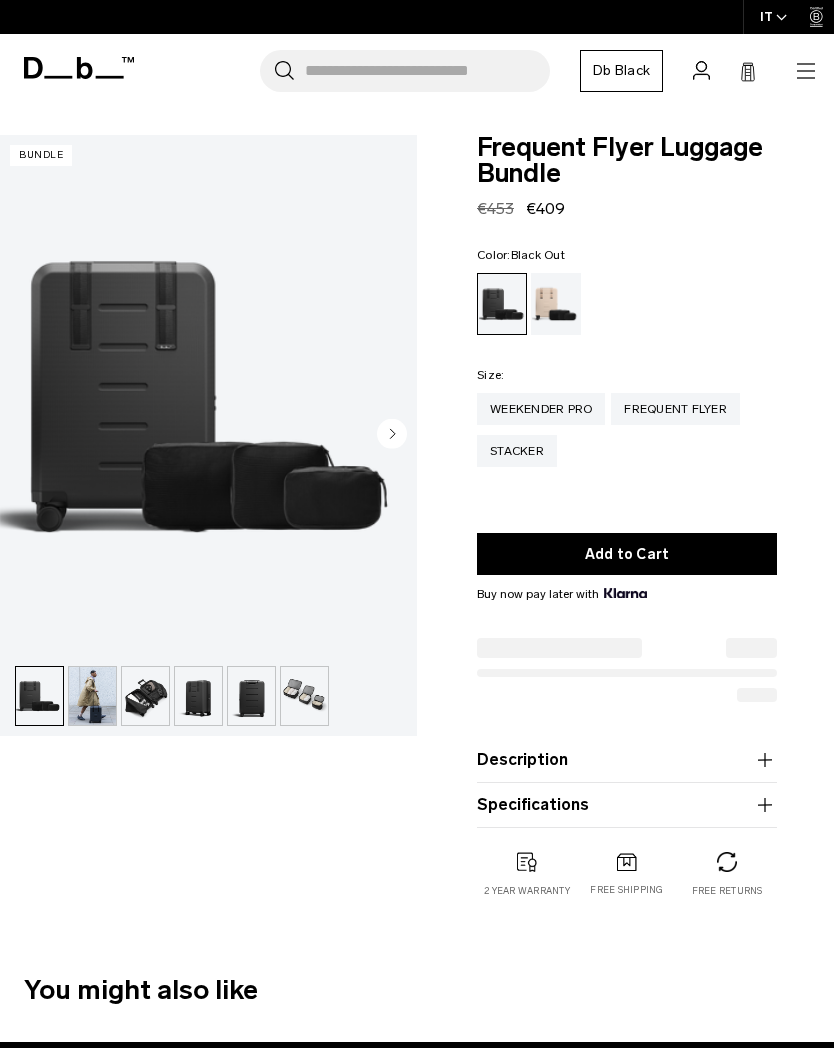scroll, scrollTop: 0, scrollLeft: 0, axis: both 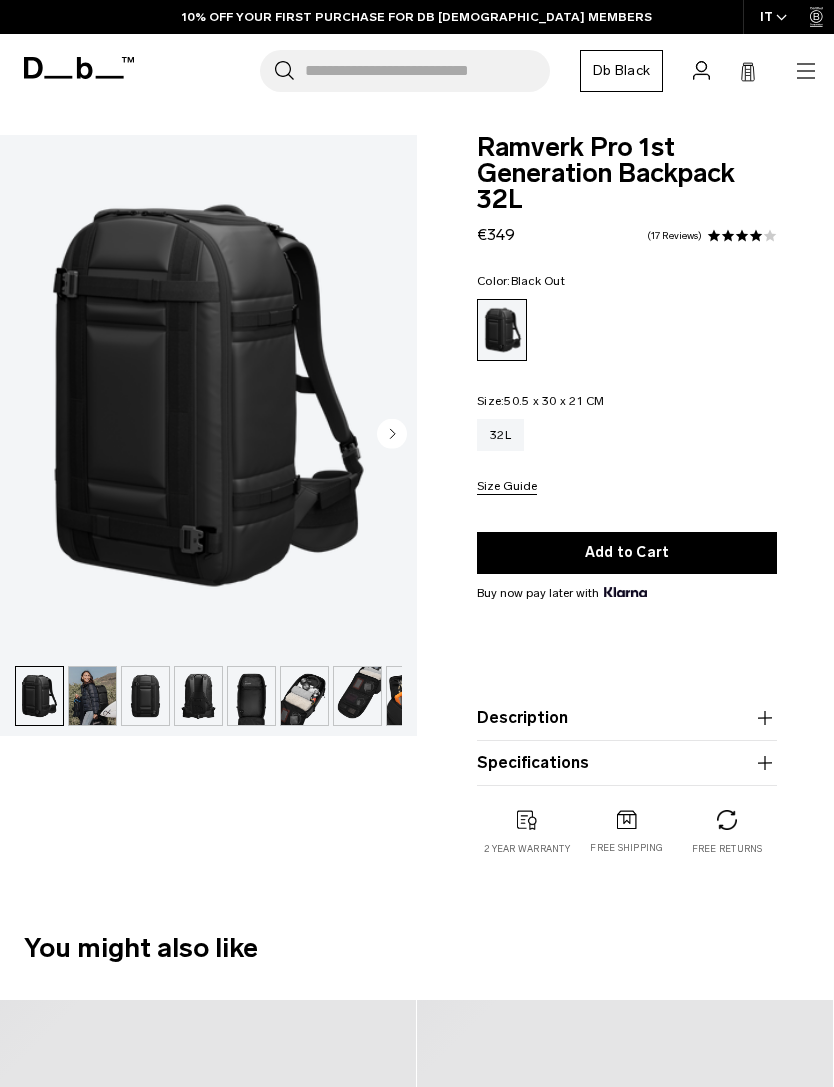 click at bounding box center [92, 696] 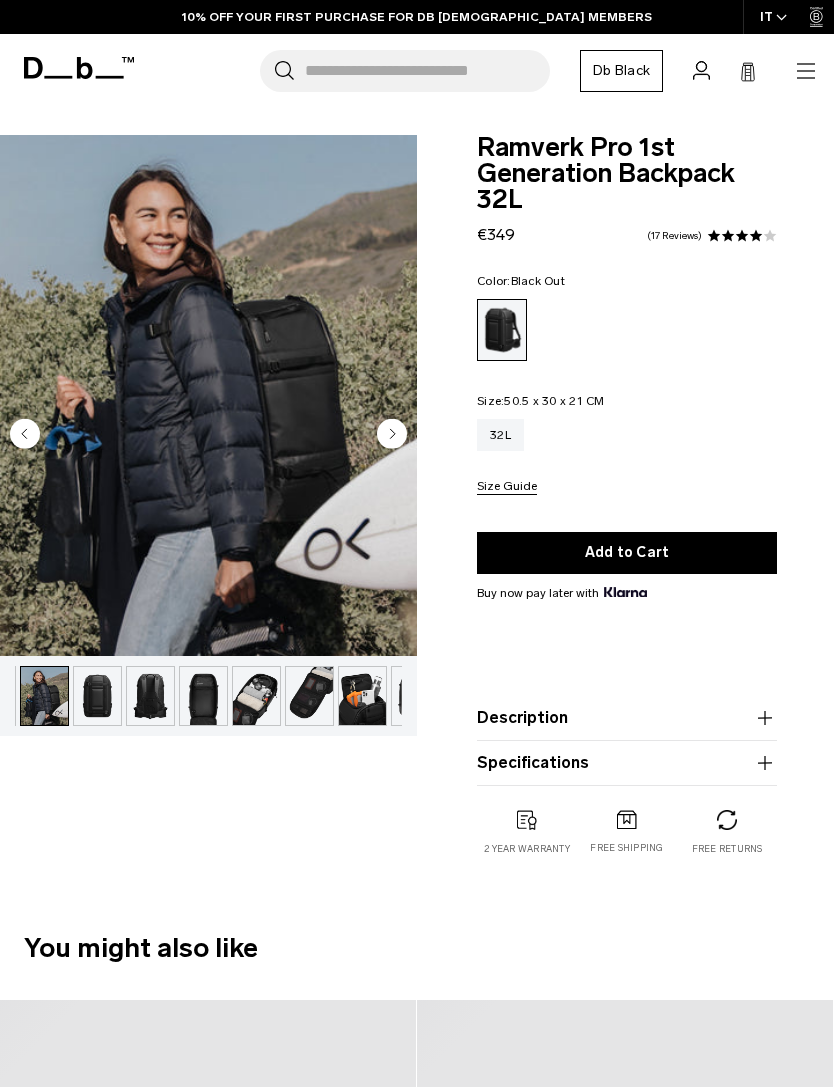 scroll, scrollTop: 0, scrollLeft: 53, axis: horizontal 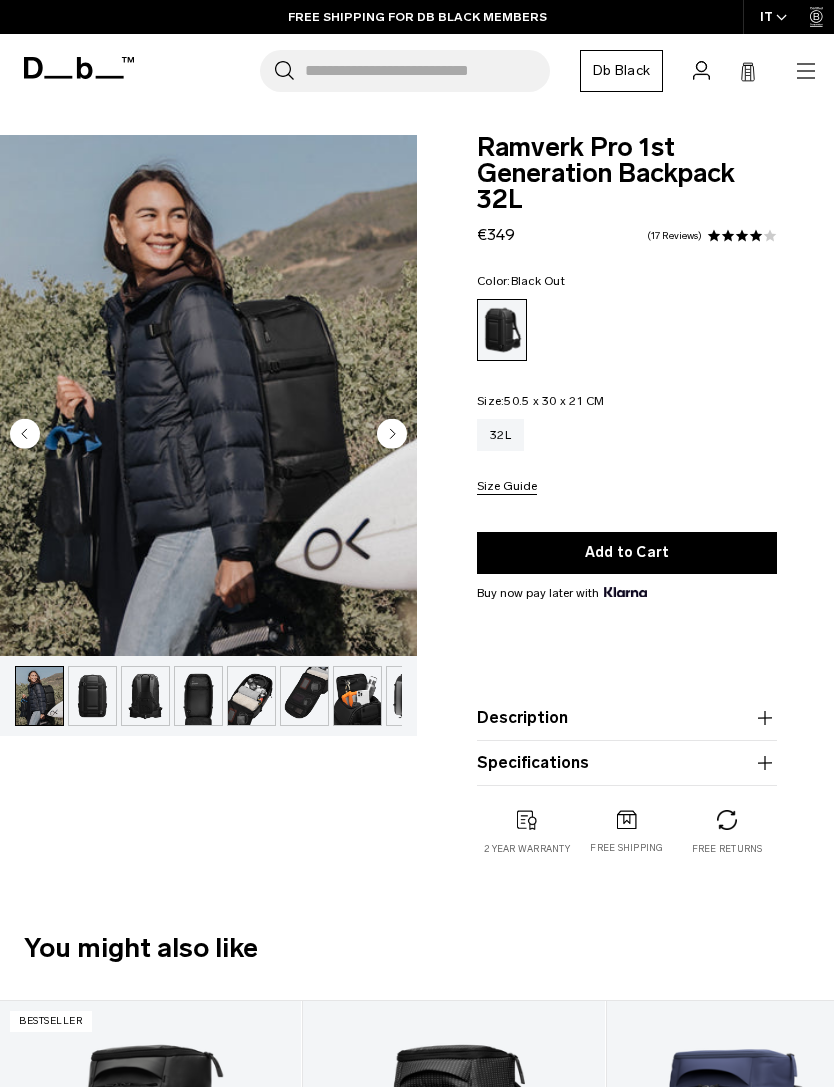 click at bounding box center [145, 696] 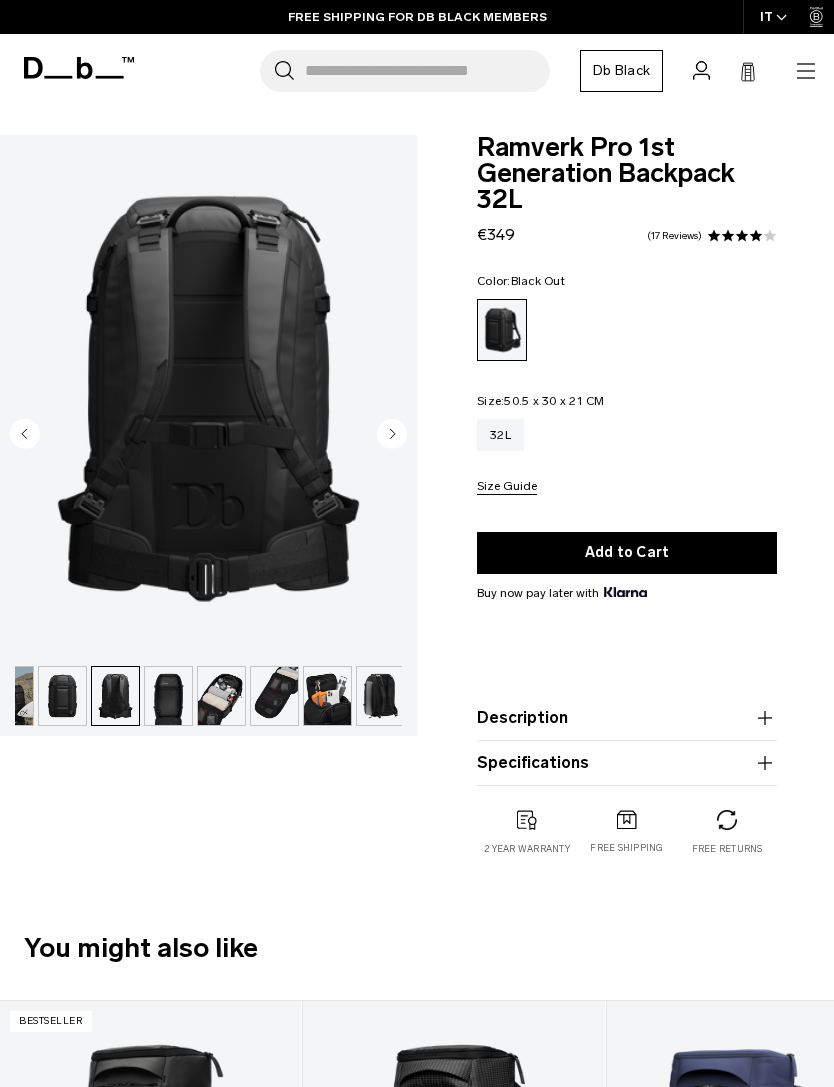 scroll, scrollTop: 0, scrollLeft: 86, axis: horizontal 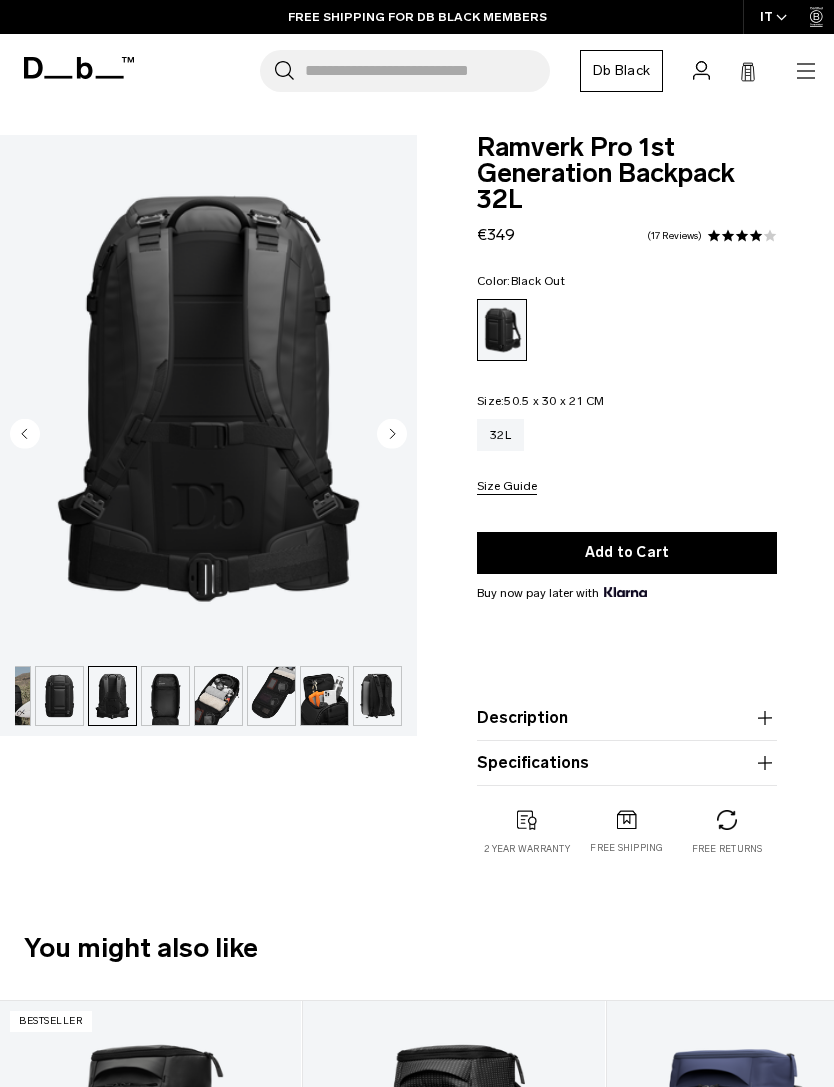 click at bounding box center [59, 696] 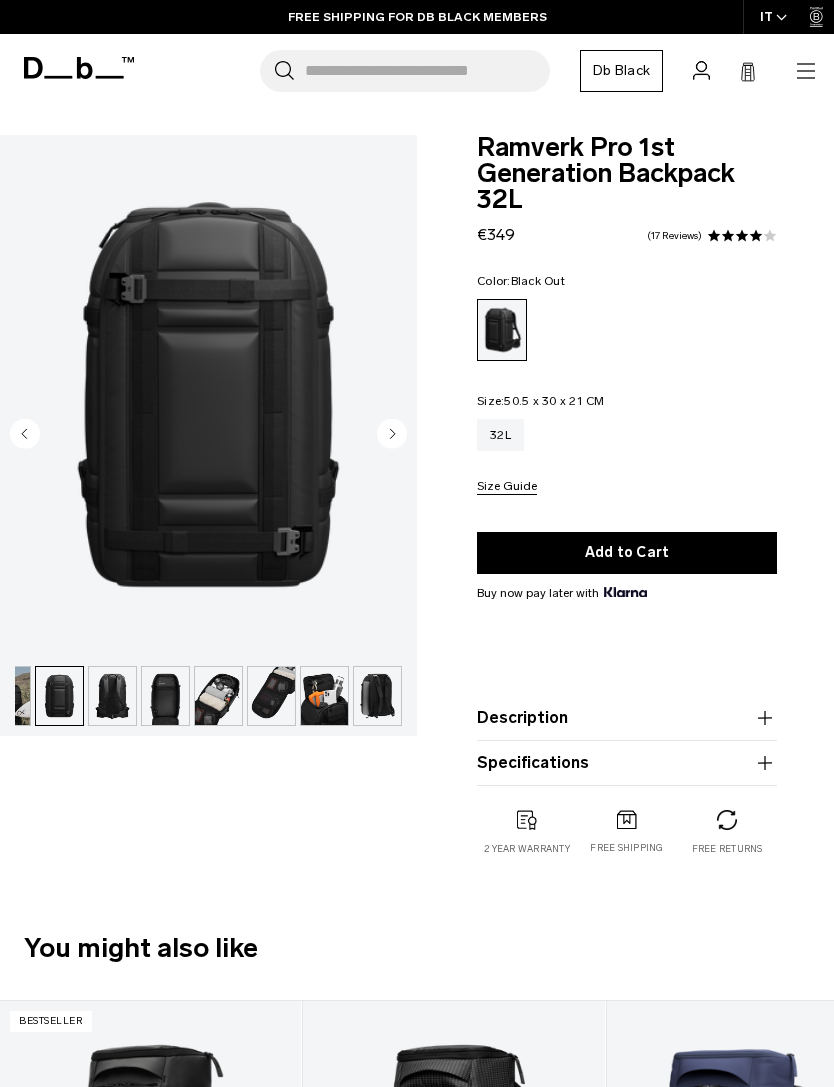click at bounding box center (59, 696) 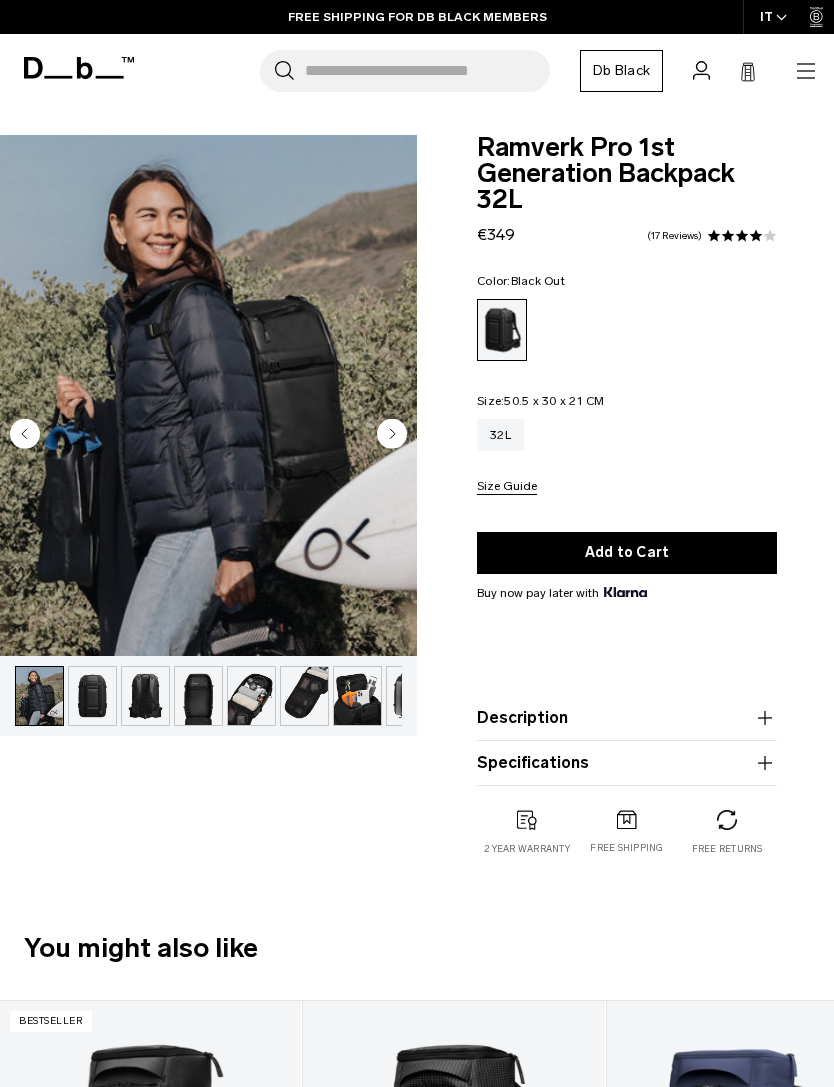click at bounding box center (251, 696) 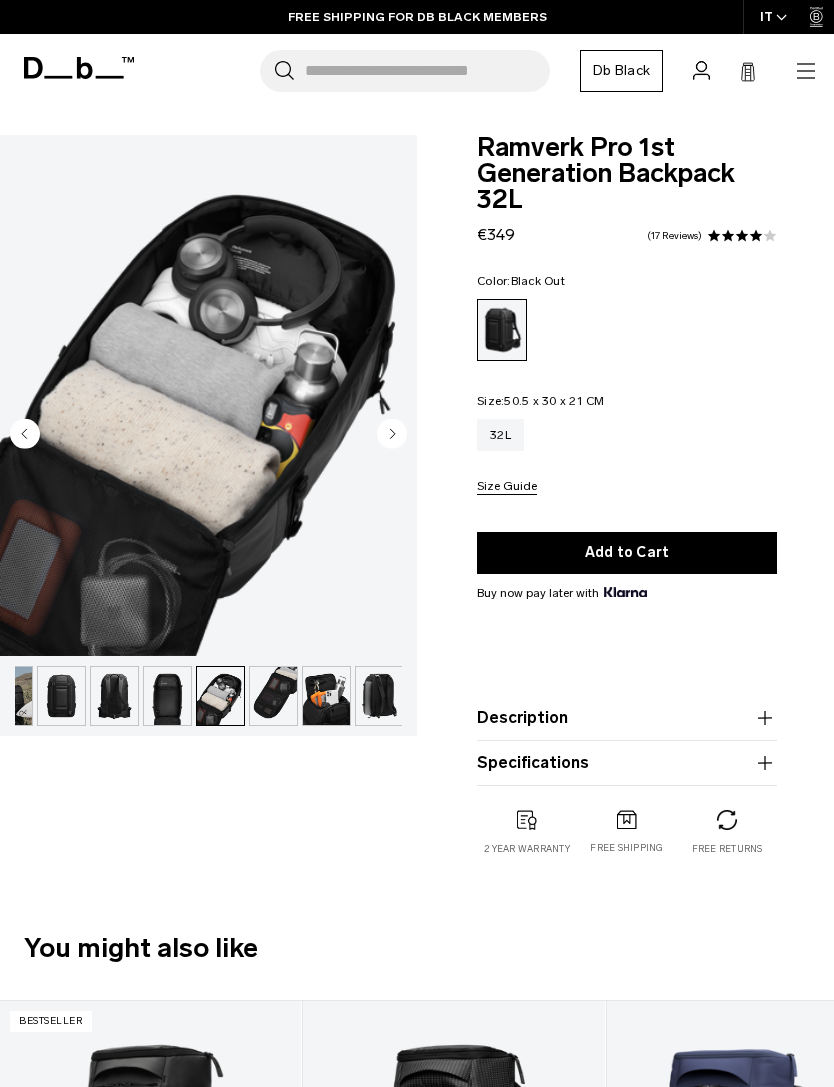 scroll, scrollTop: 0, scrollLeft: 86, axis: horizontal 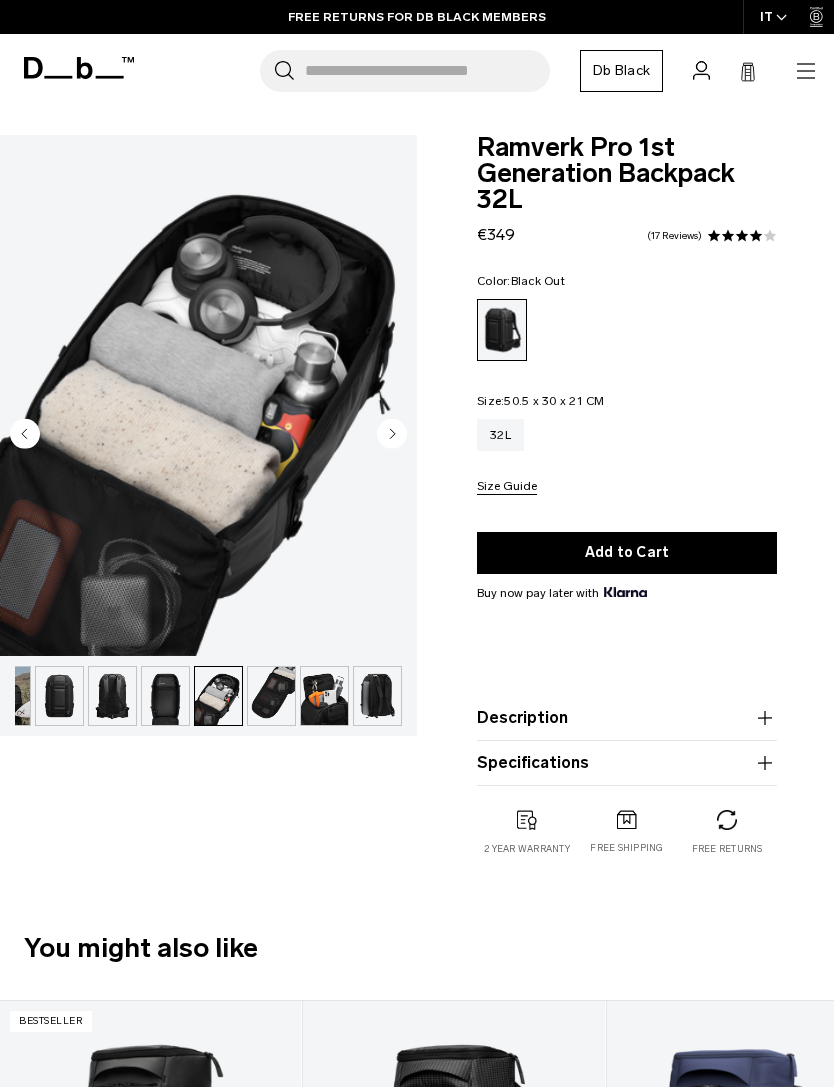 click at bounding box center [271, 696] 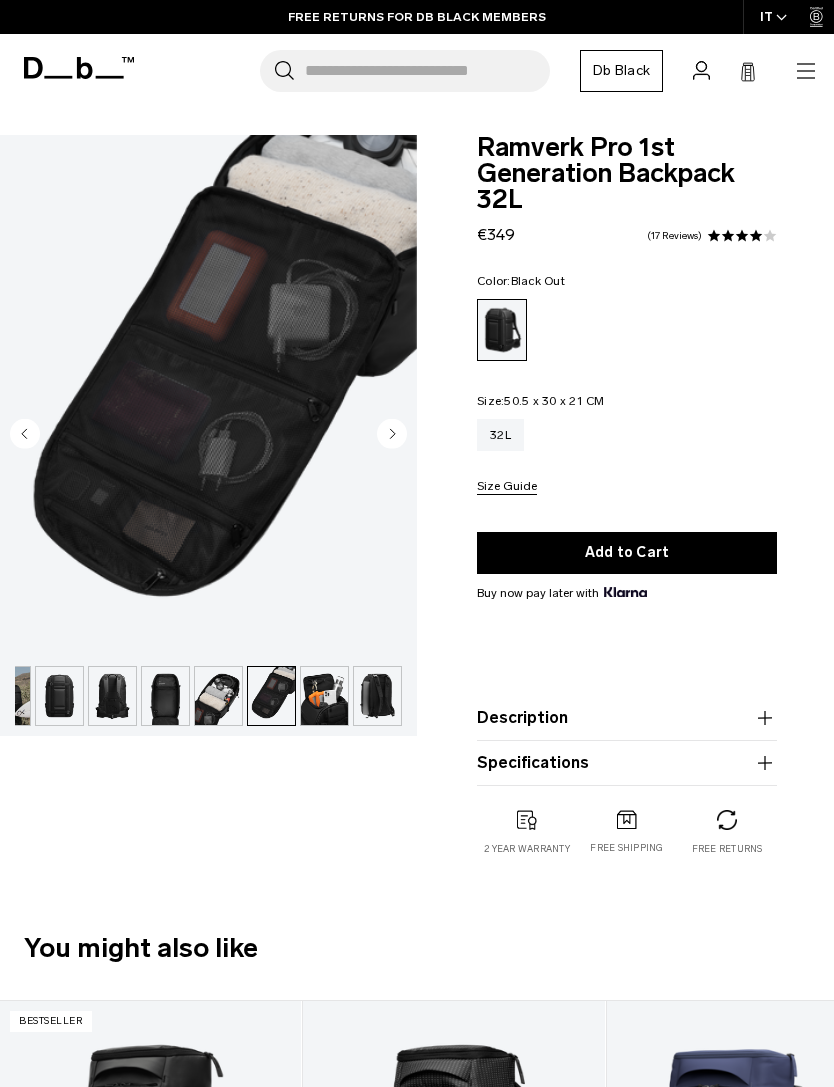 click at bounding box center [324, 696] 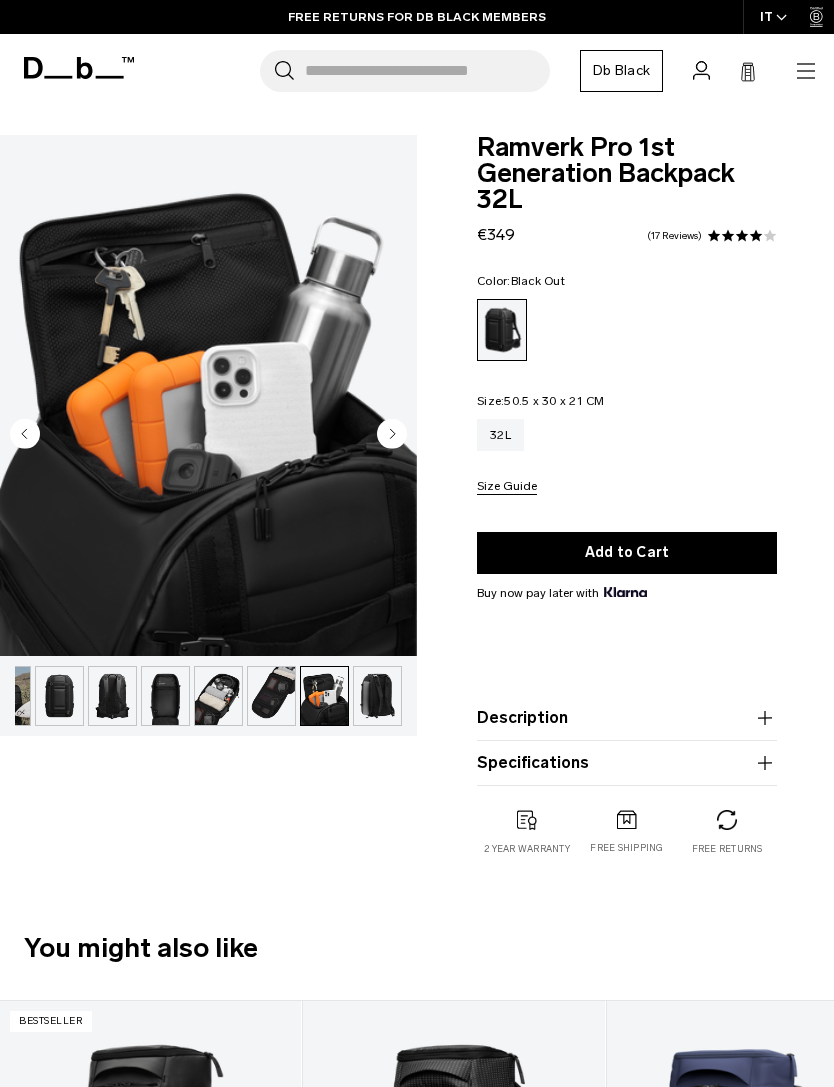 click at bounding box center (377, 696) 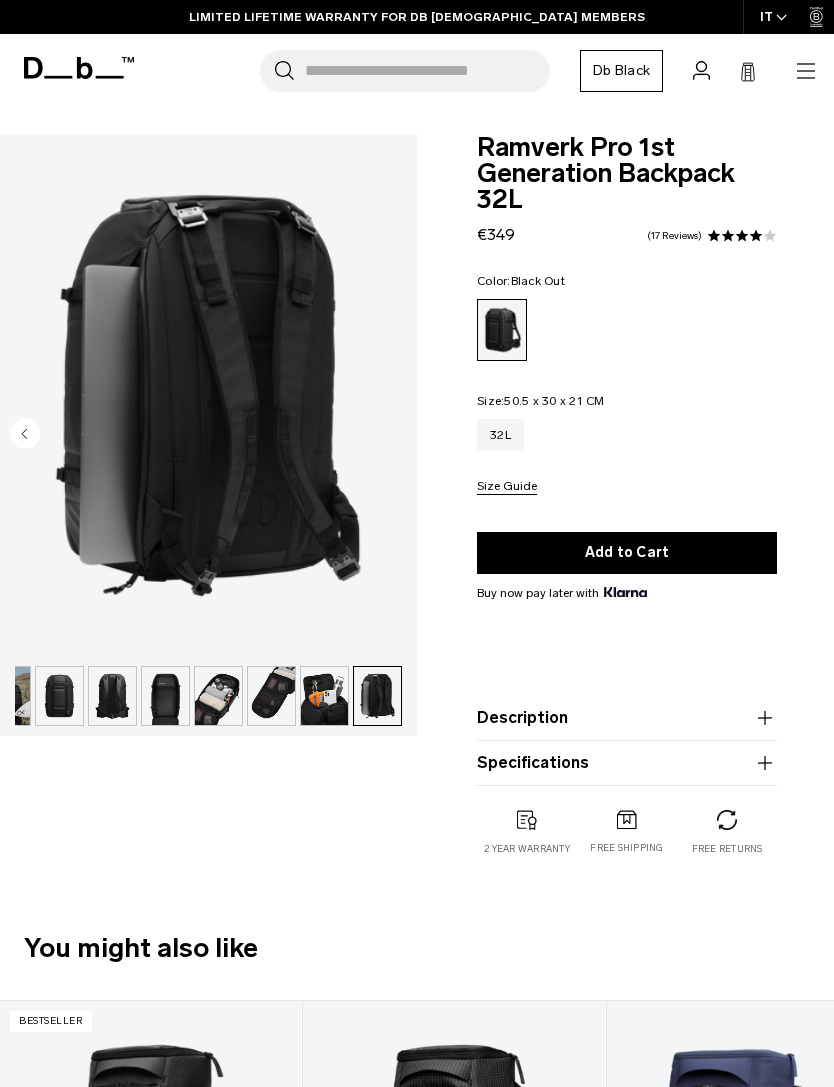 click at bounding box center (218, 696) 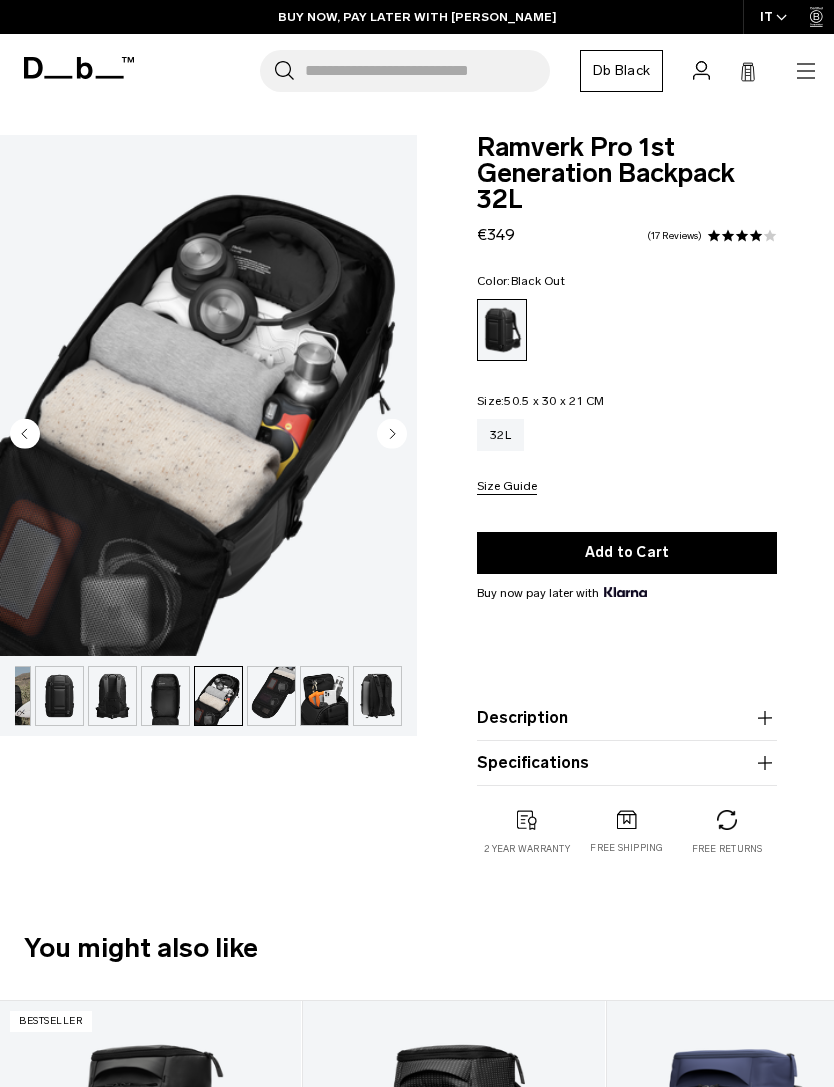 click at bounding box center (271, 696) 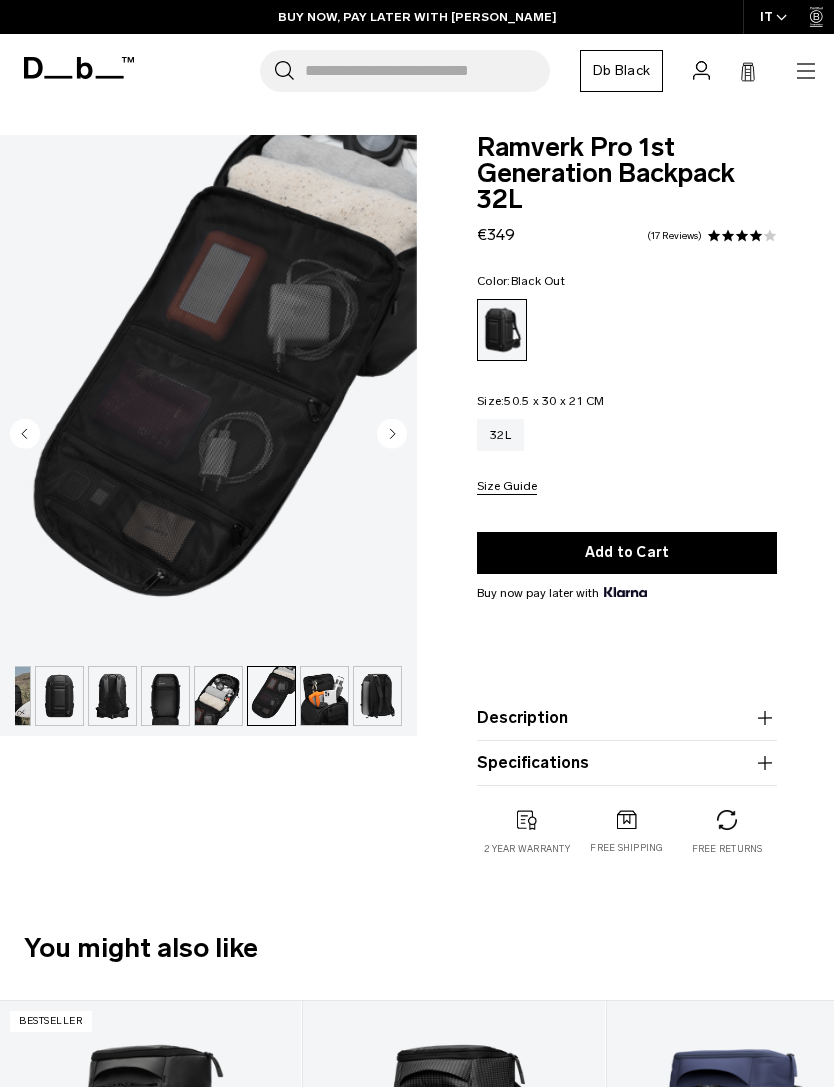 click at bounding box center (59, 696) 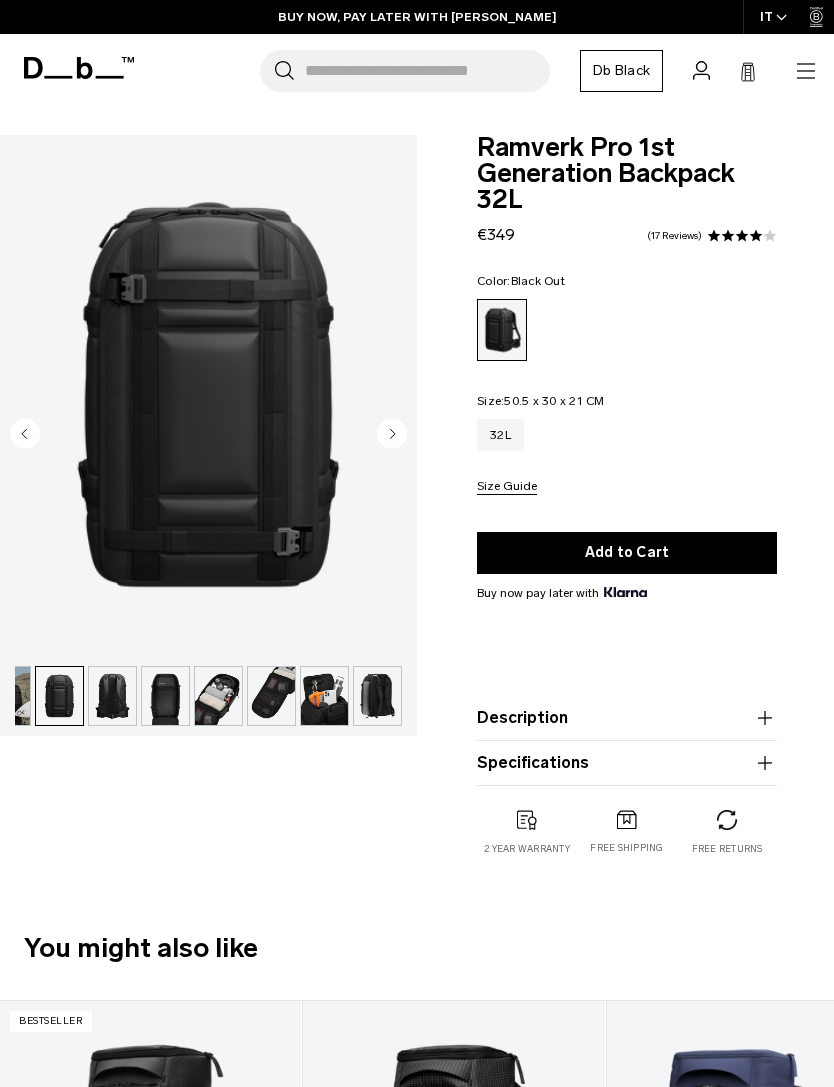 click at bounding box center [59, 696] 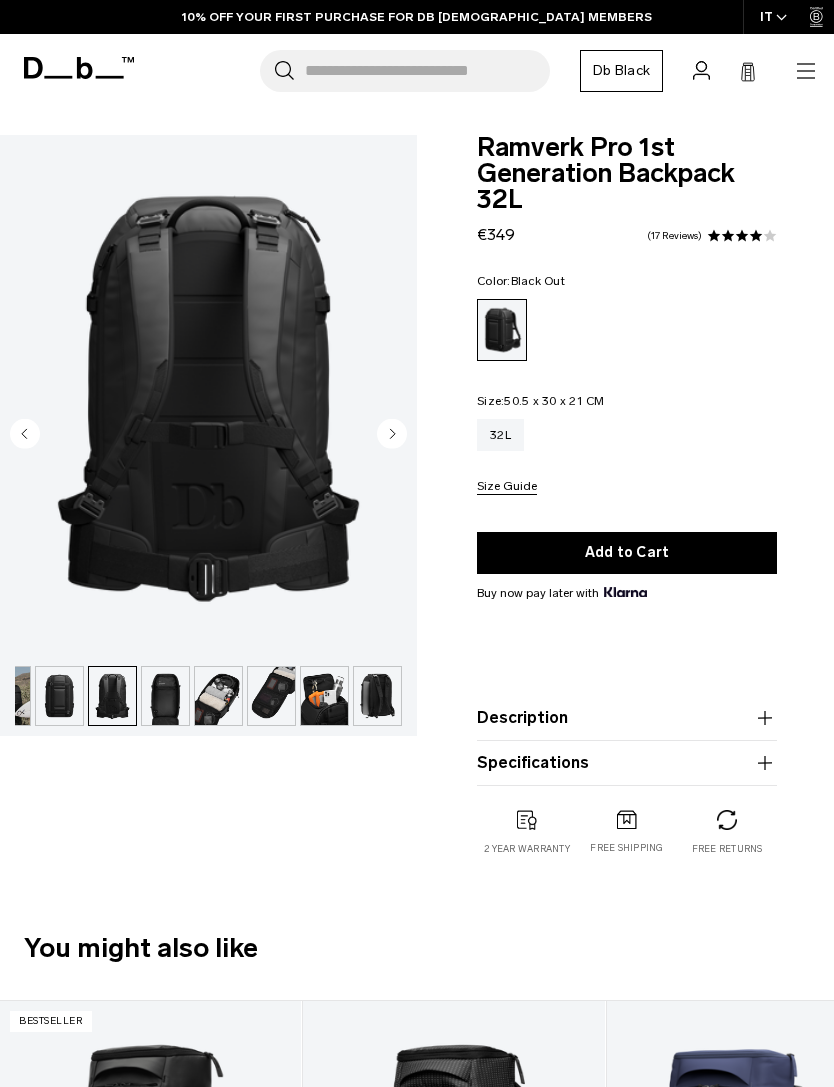 click at bounding box center [112, 696] 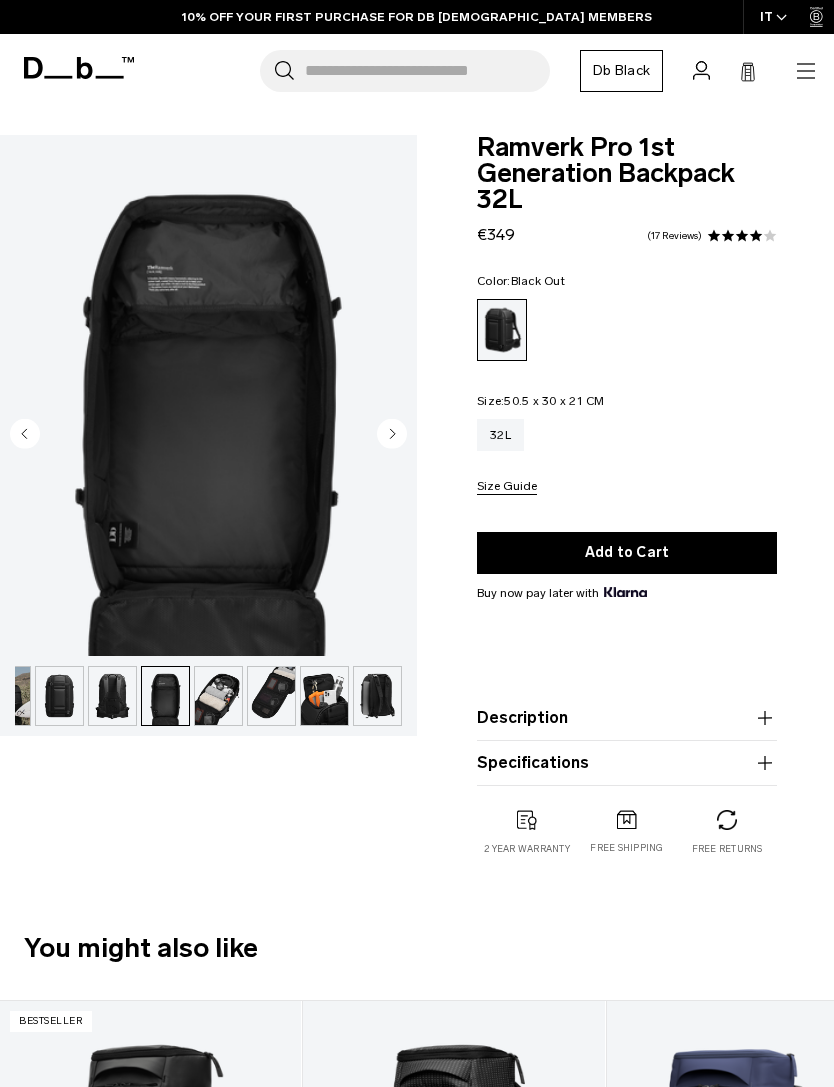 click at bounding box center [218, 696] 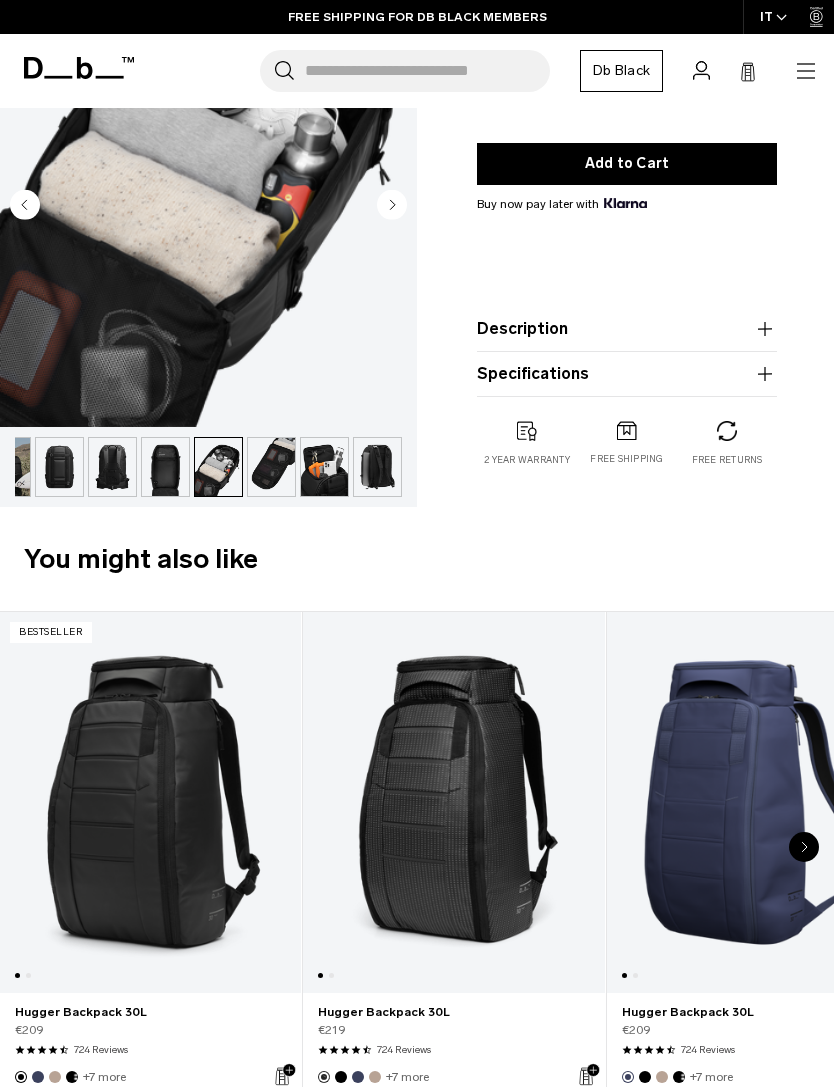 scroll, scrollTop: 0, scrollLeft: 0, axis: both 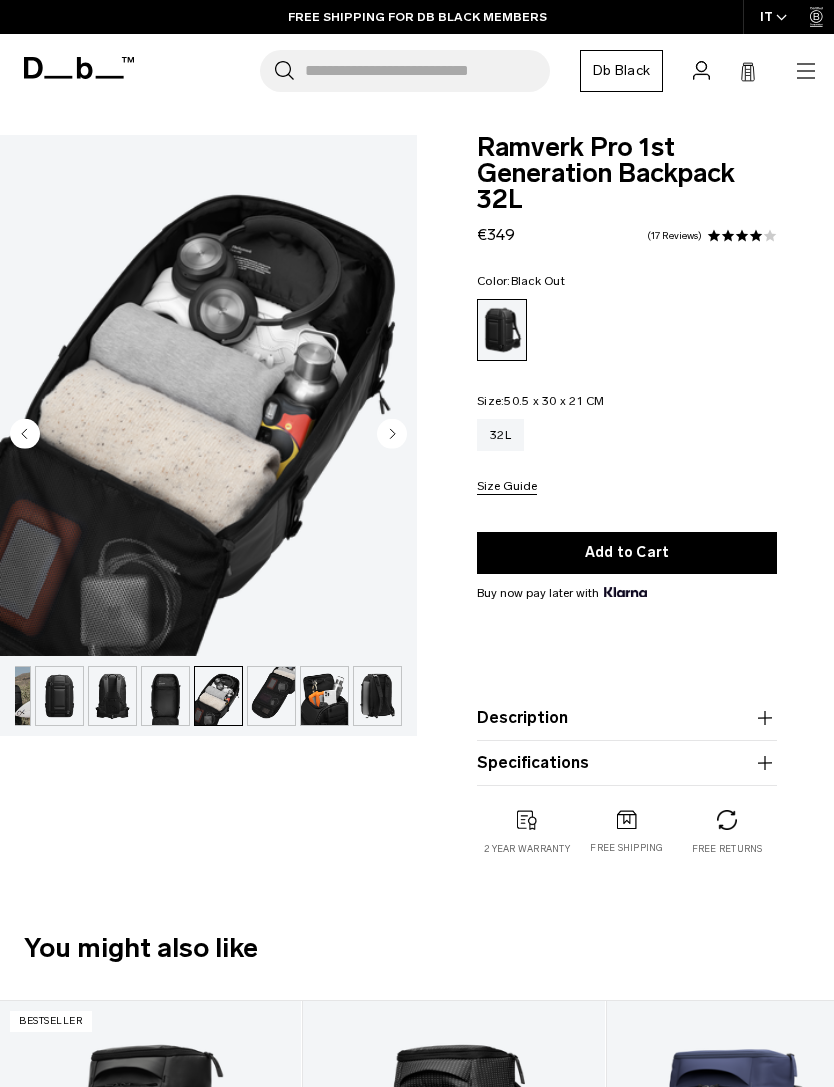 click 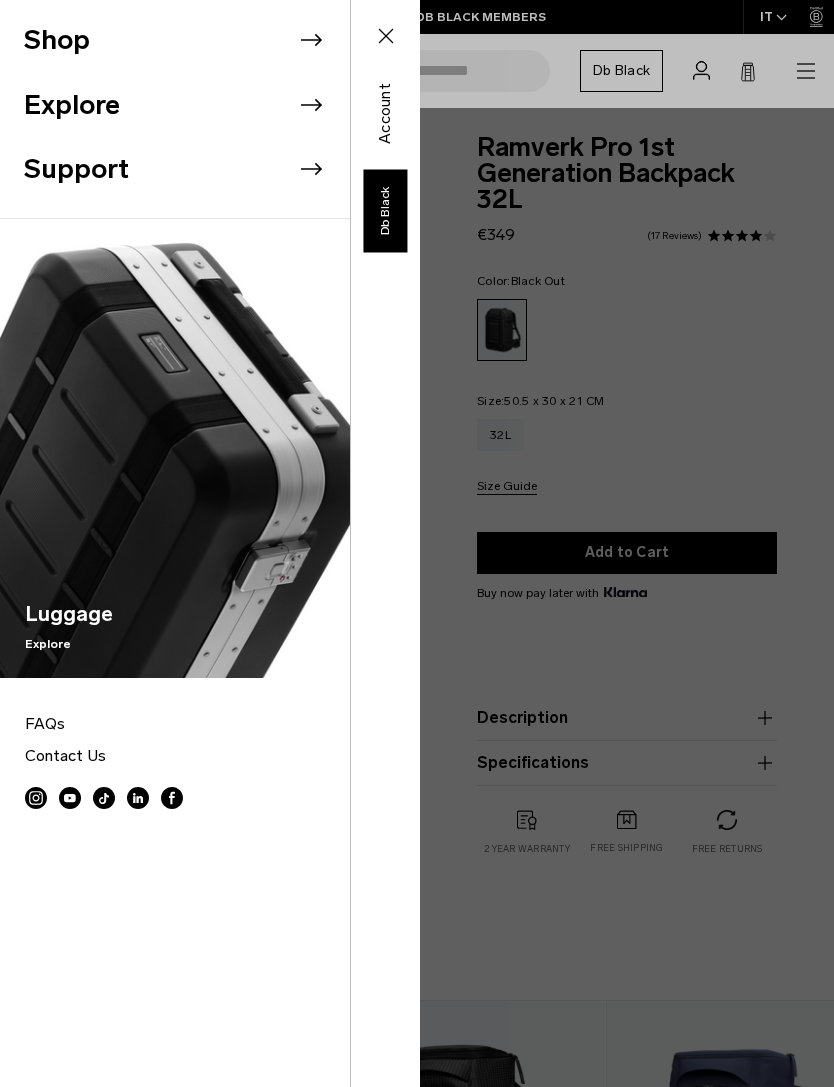 click on "Shop" at bounding box center (187, 40) 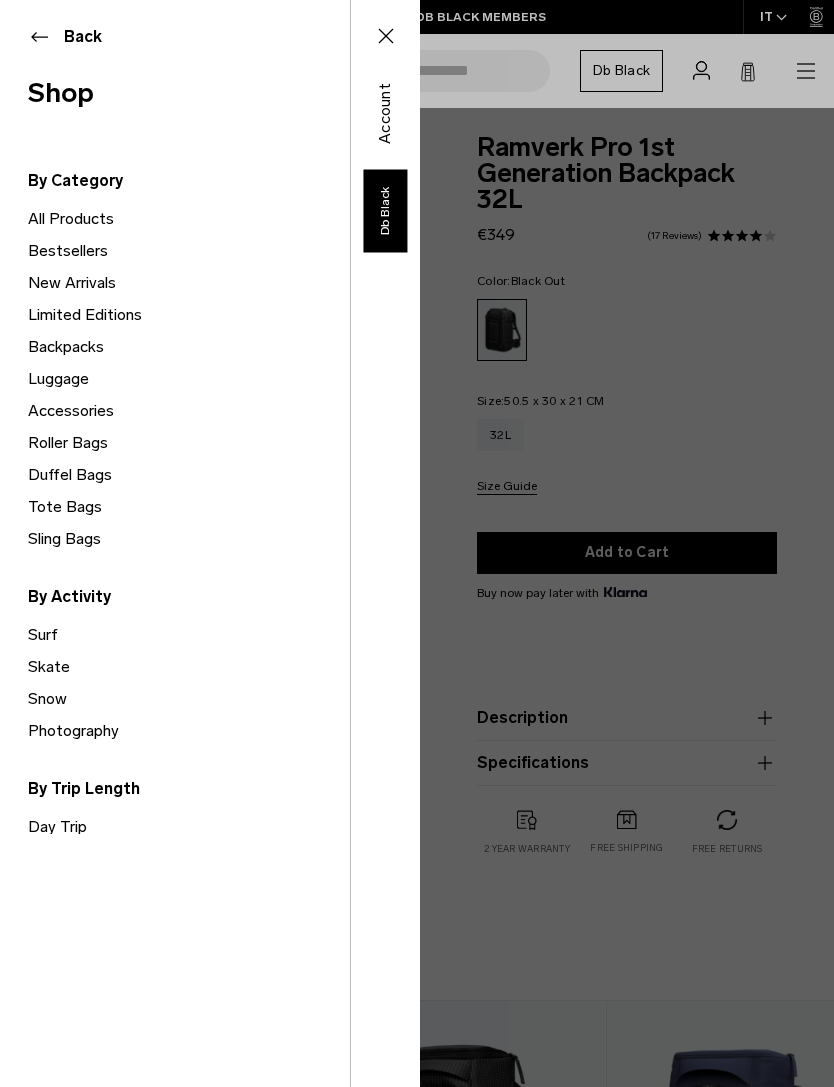 click on "Photography" at bounding box center [189, 731] 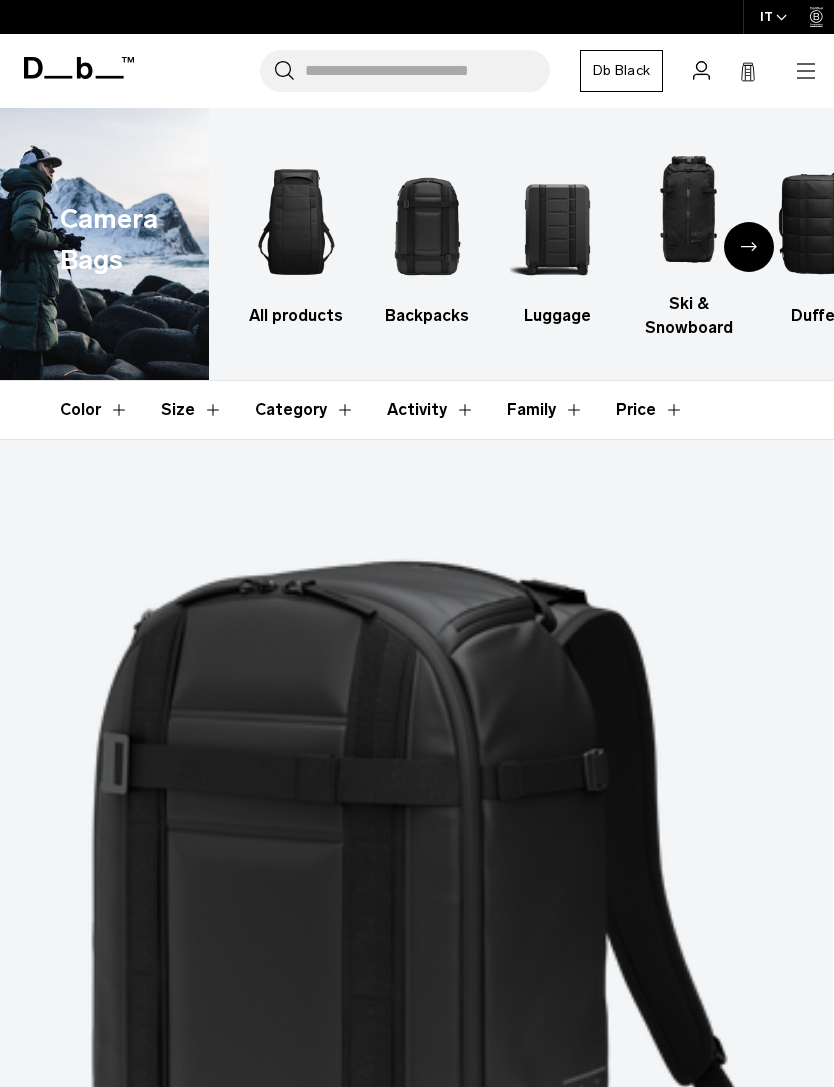 scroll, scrollTop: 163, scrollLeft: 0, axis: vertical 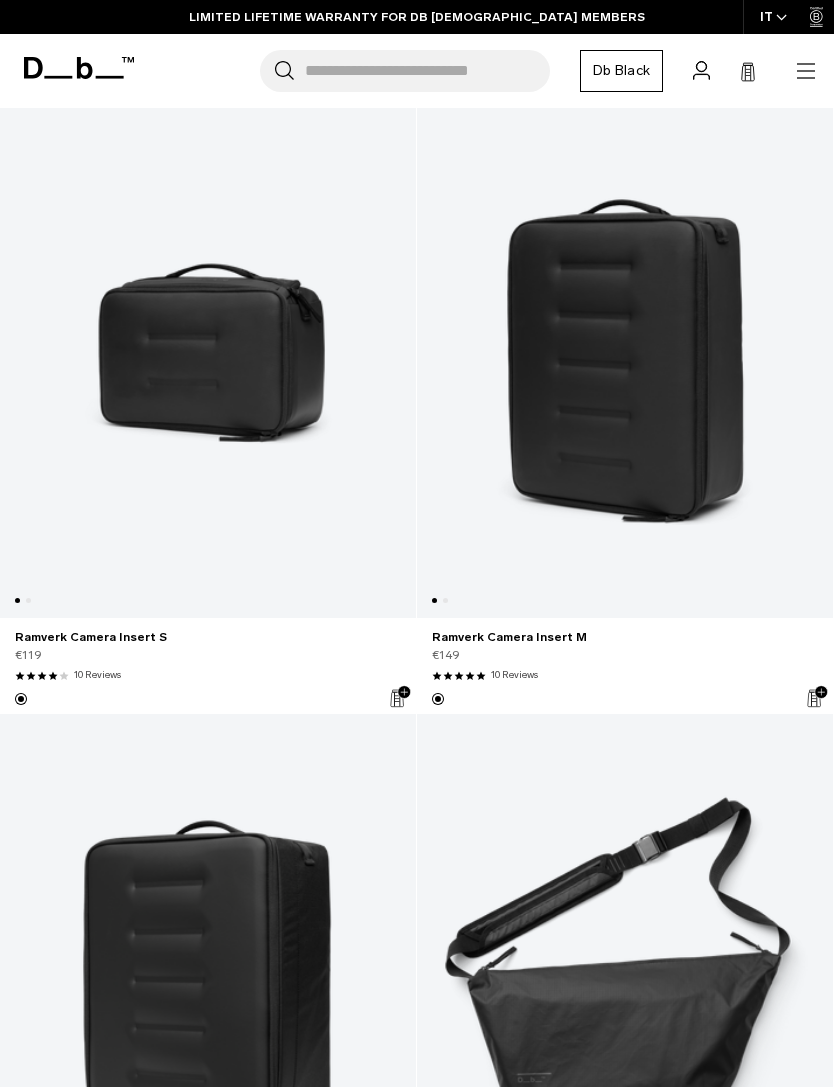 click at bounding box center (208, 356) 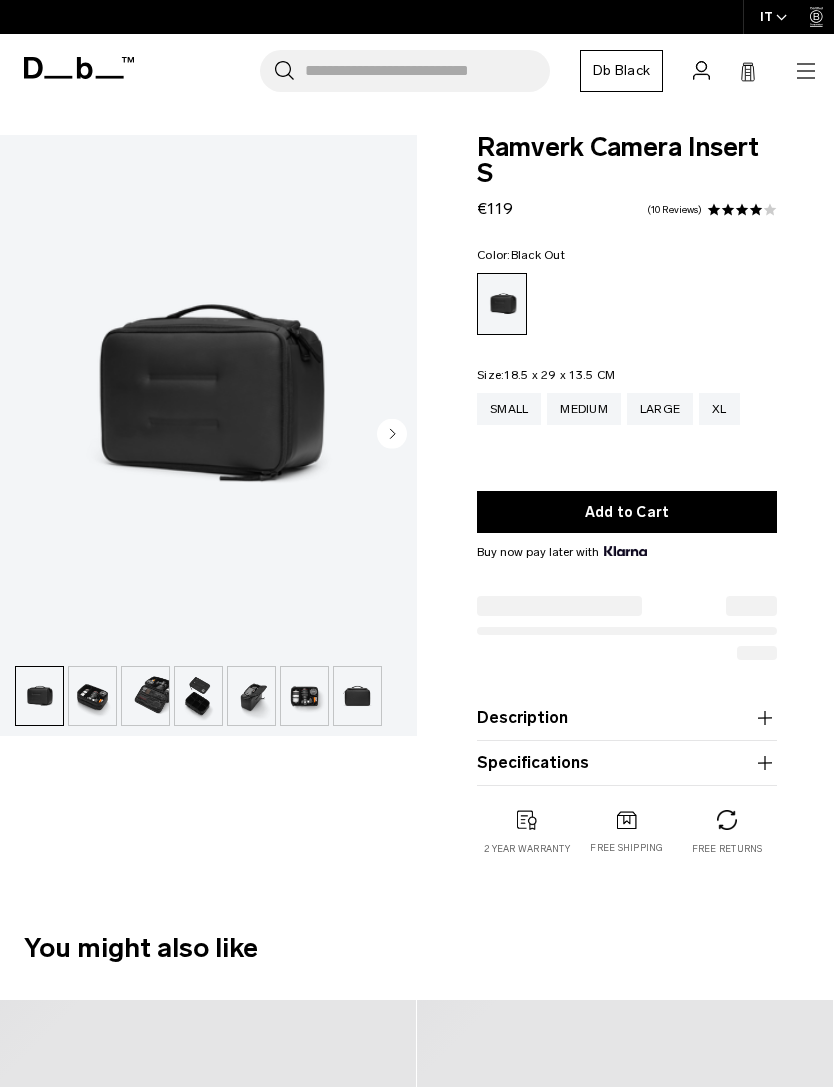 scroll, scrollTop: 0, scrollLeft: 0, axis: both 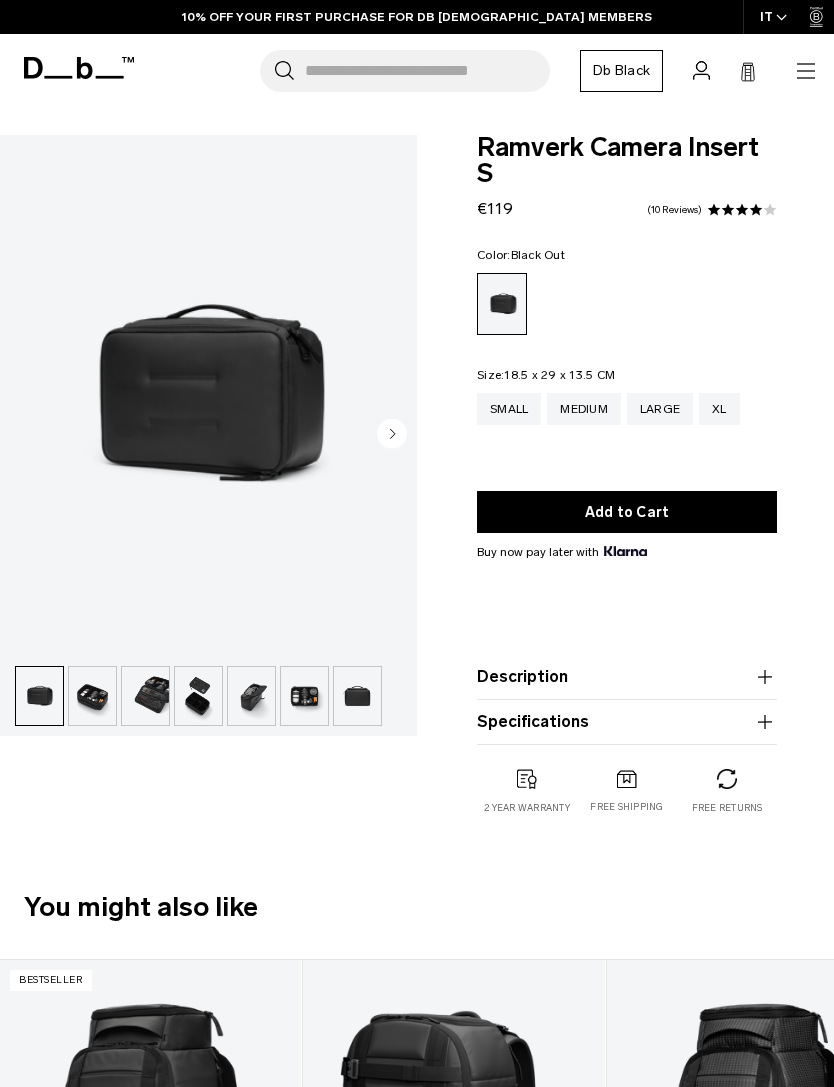 click at bounding box center (208, 395) 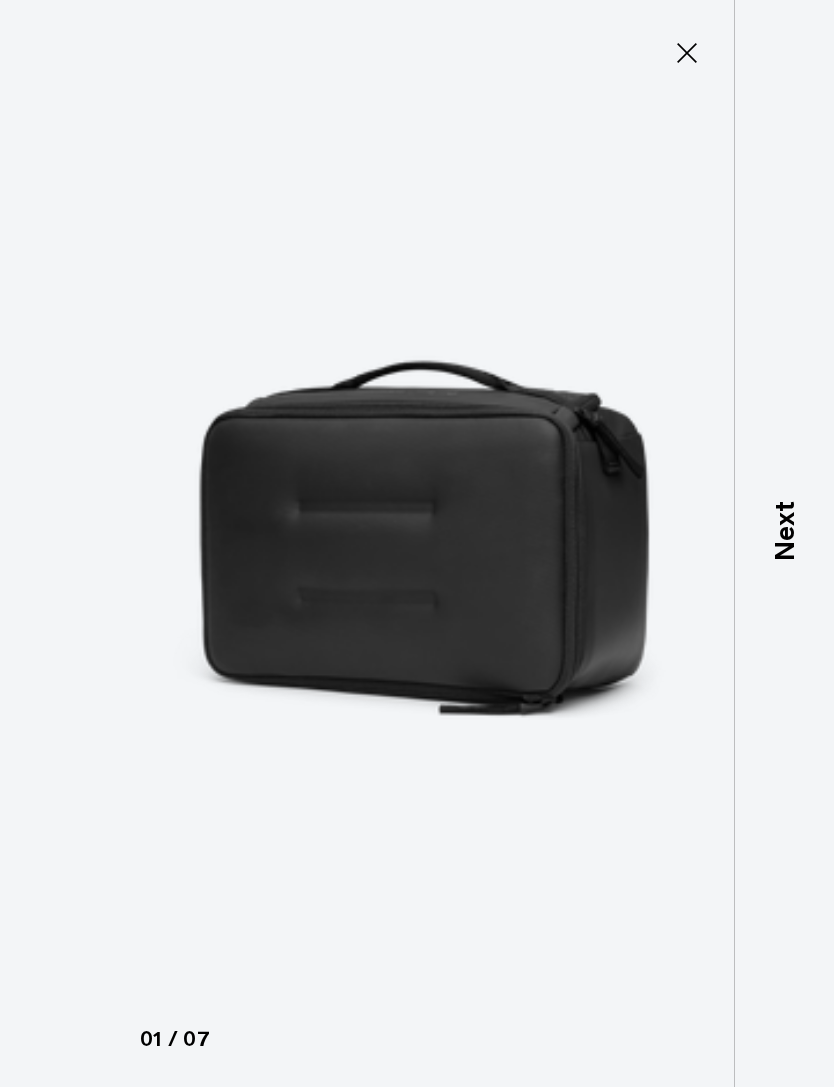 click at bounding box center [417, 543] 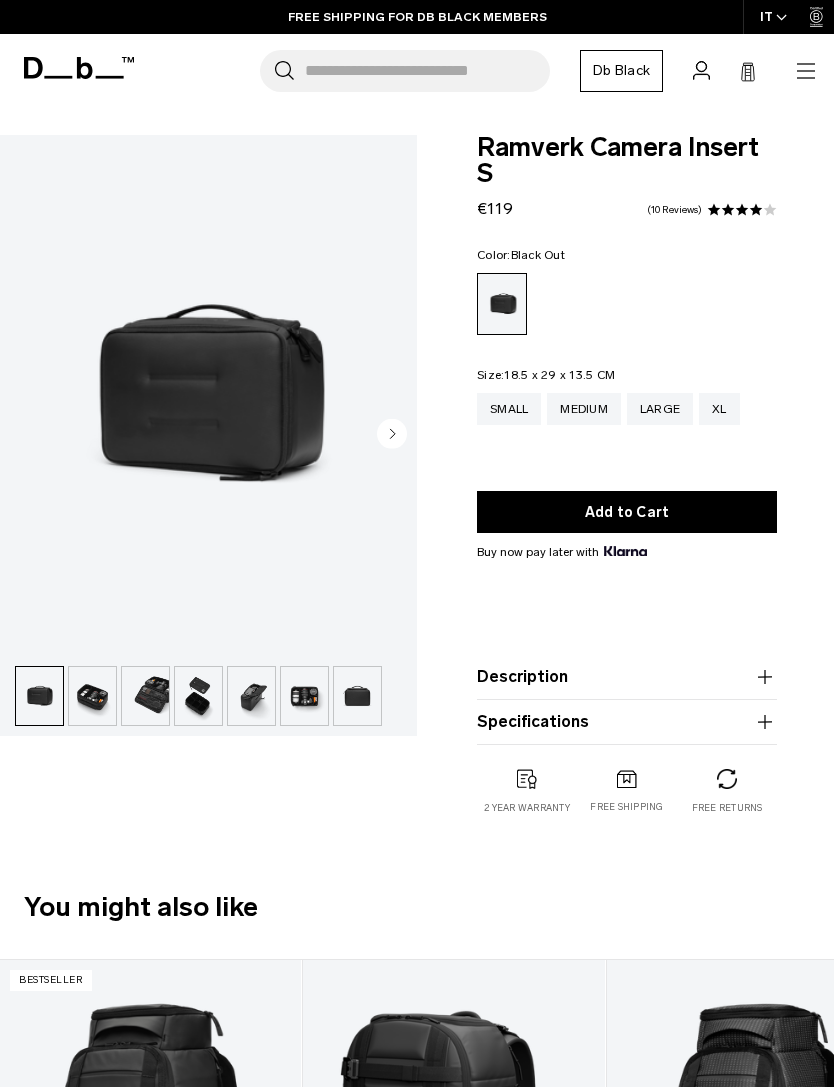 click at bounding box center [92, 696] 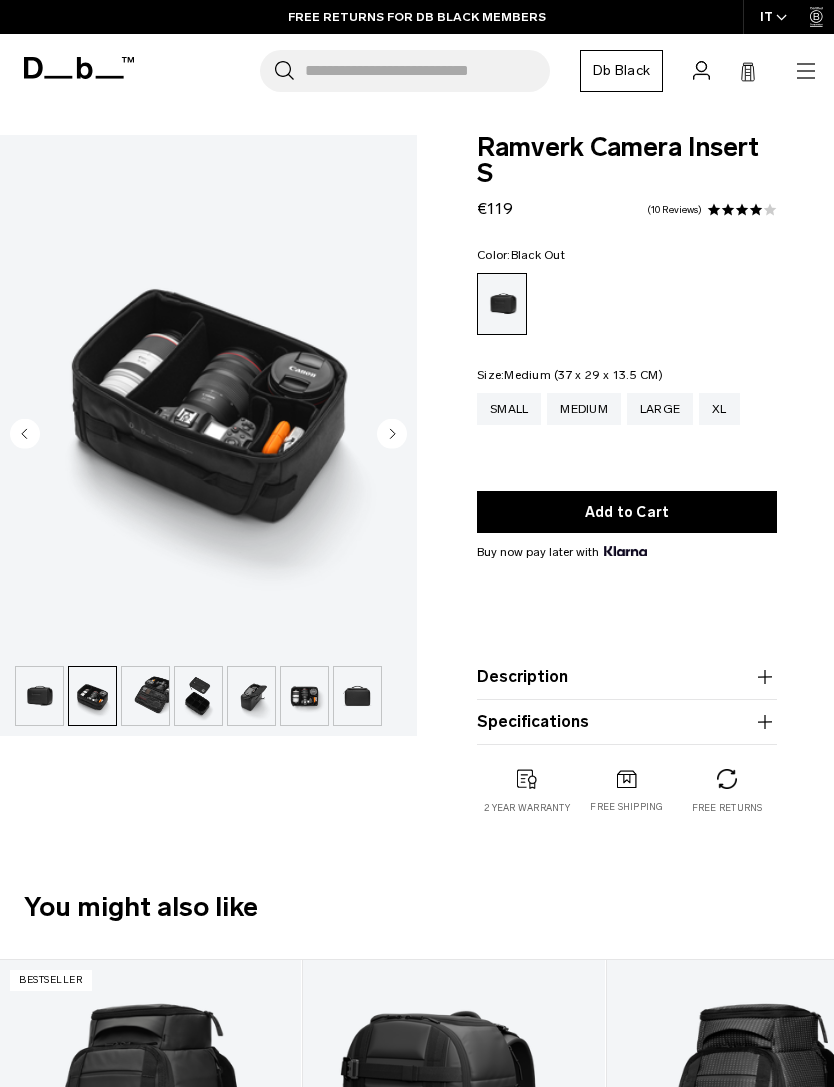 click on "Medium" at bounding box center (584, 409) 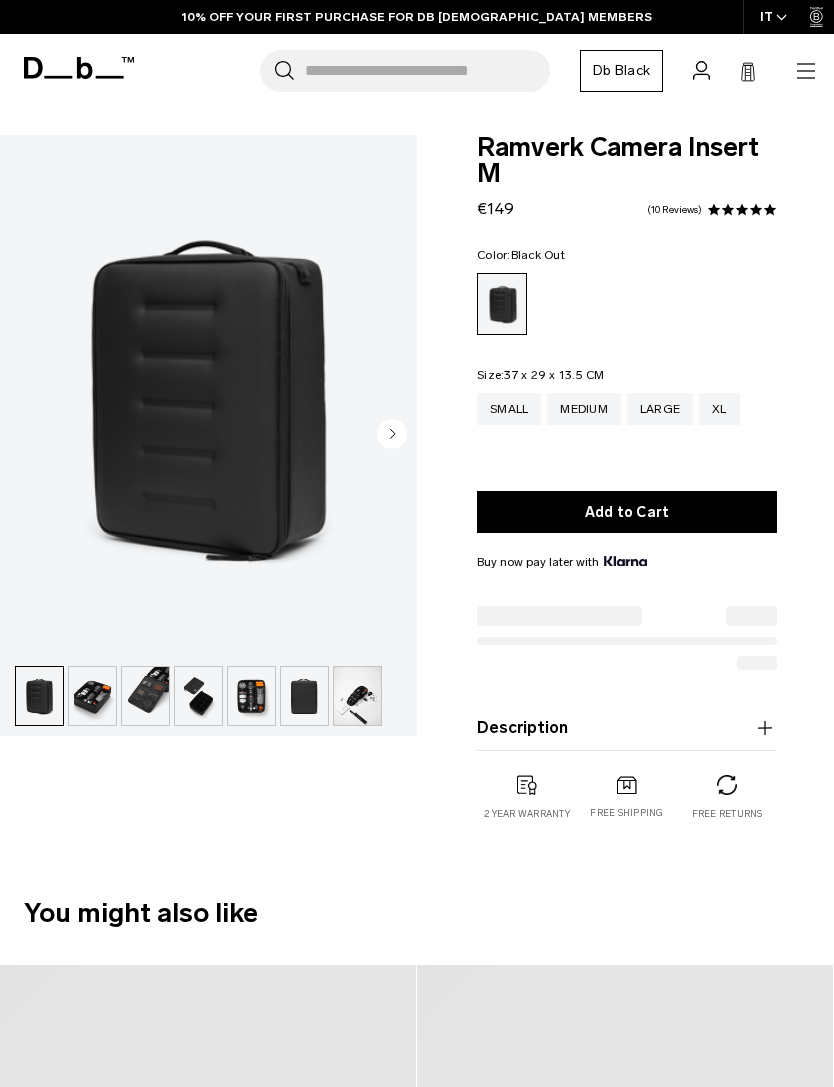 scroll, scrollTop: 0, scrollLeft: 0, axis: both 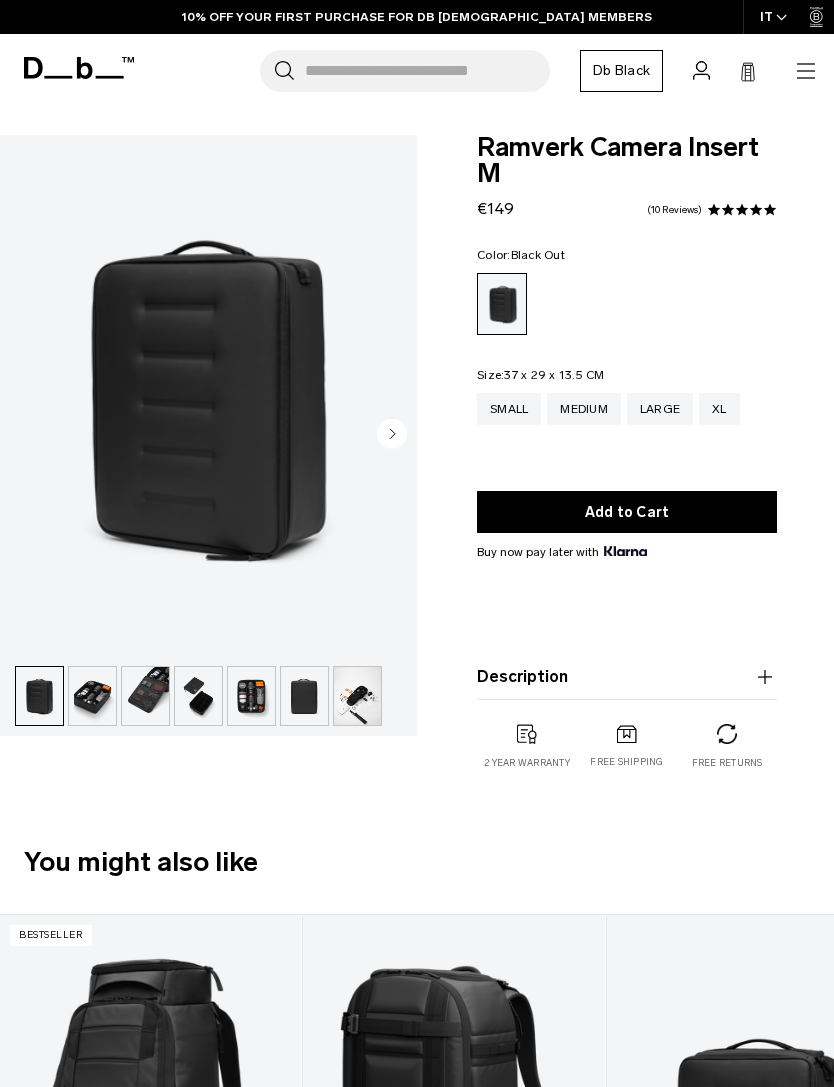 click at bounding box center [92, 696] 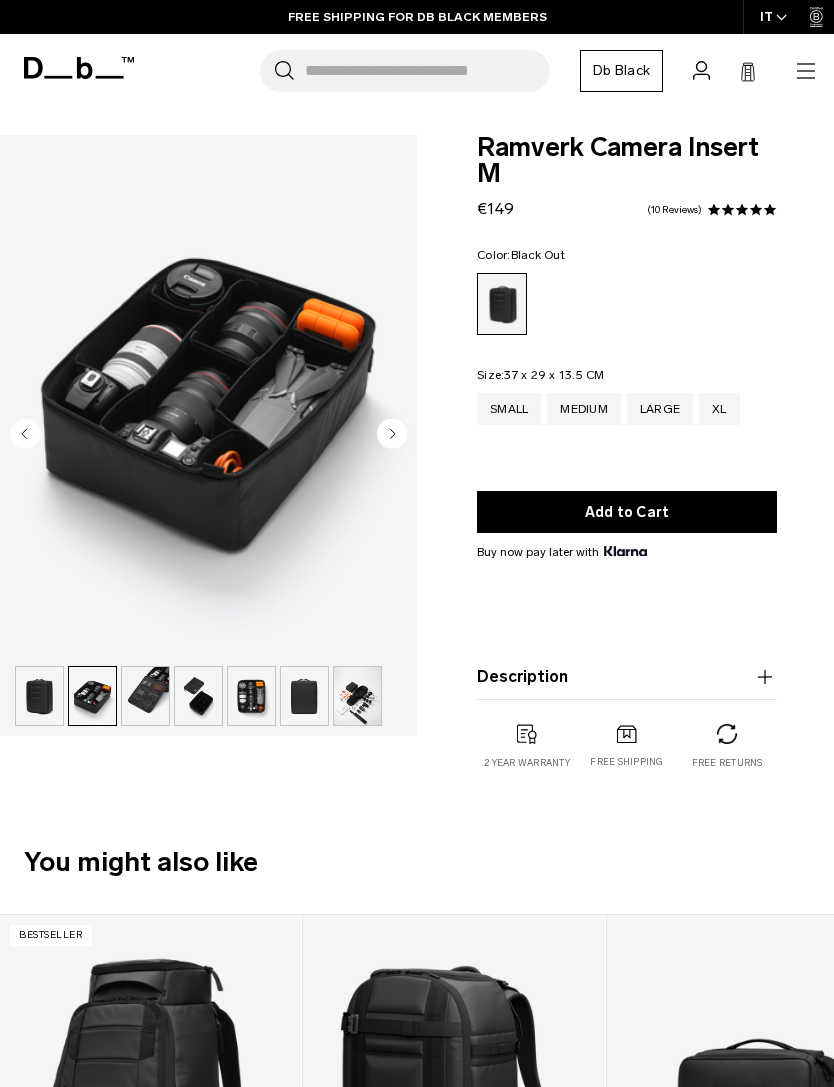 click on "Small" at bounding box center (509, 409) 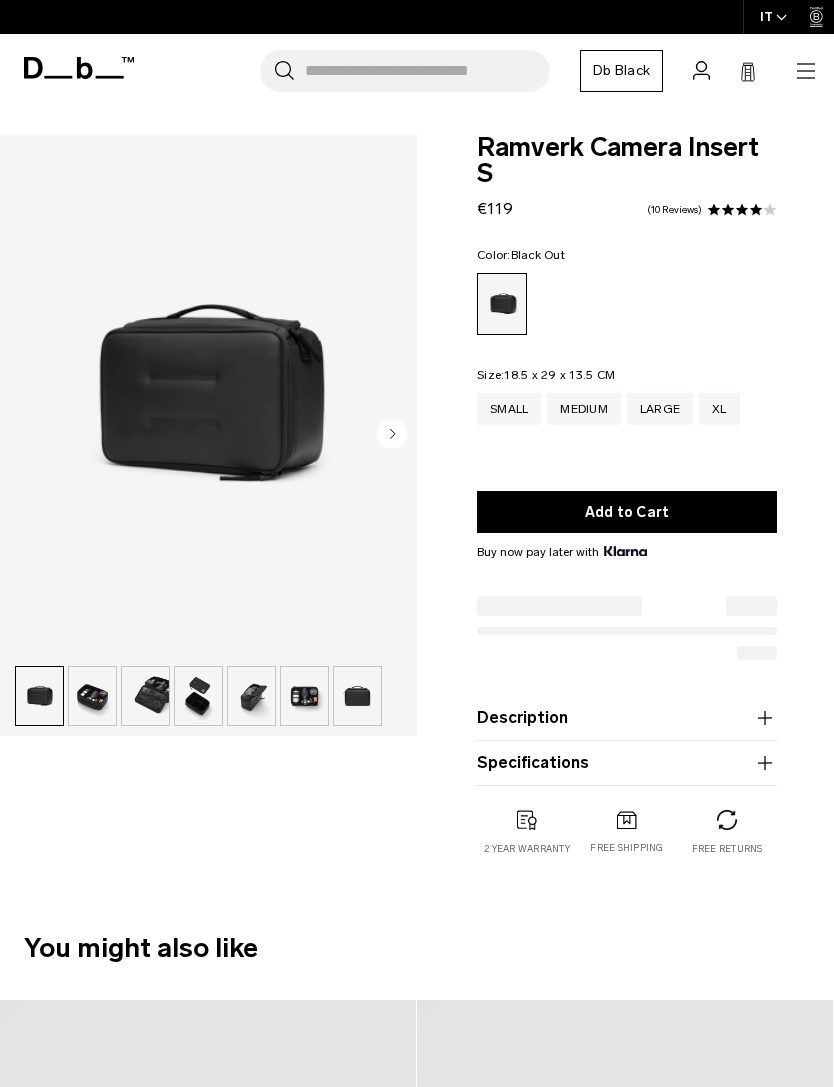 scroll, scrollTop: 0, scrollLeft: 0, axis: both 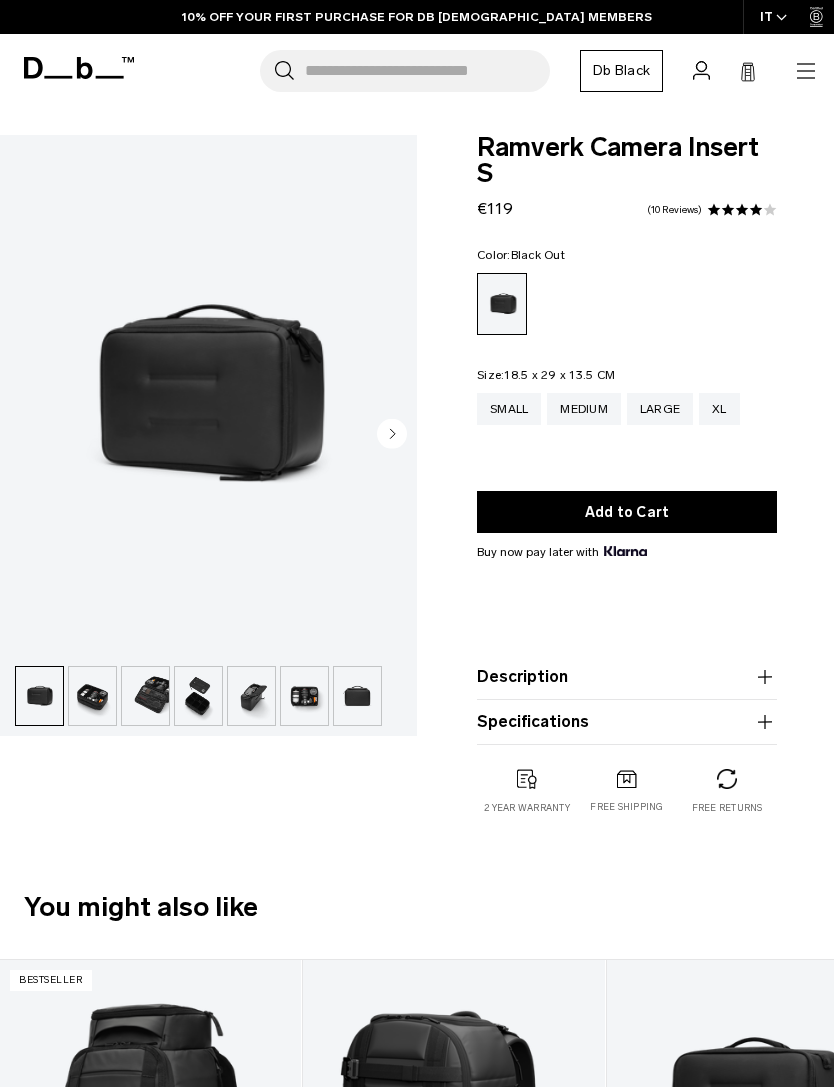 click at bounding box center (304, 696) 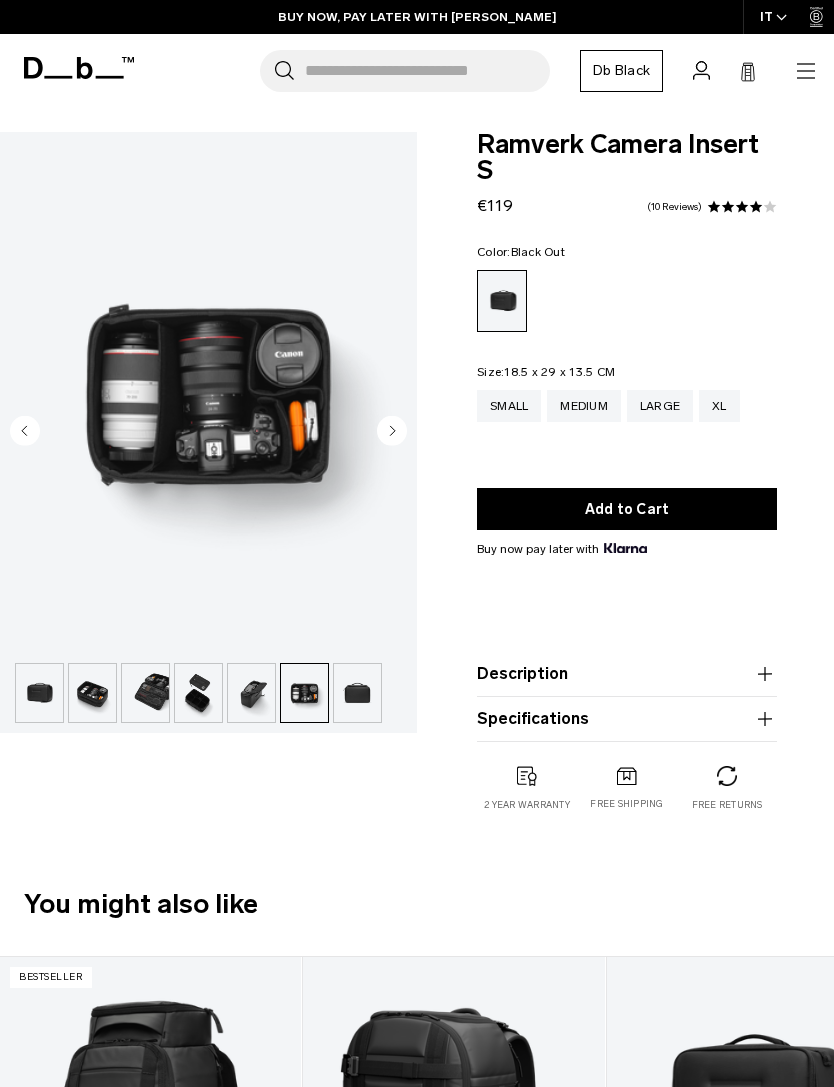 scroll, scrollTop: 0, scrollLeft: 0, axis: both 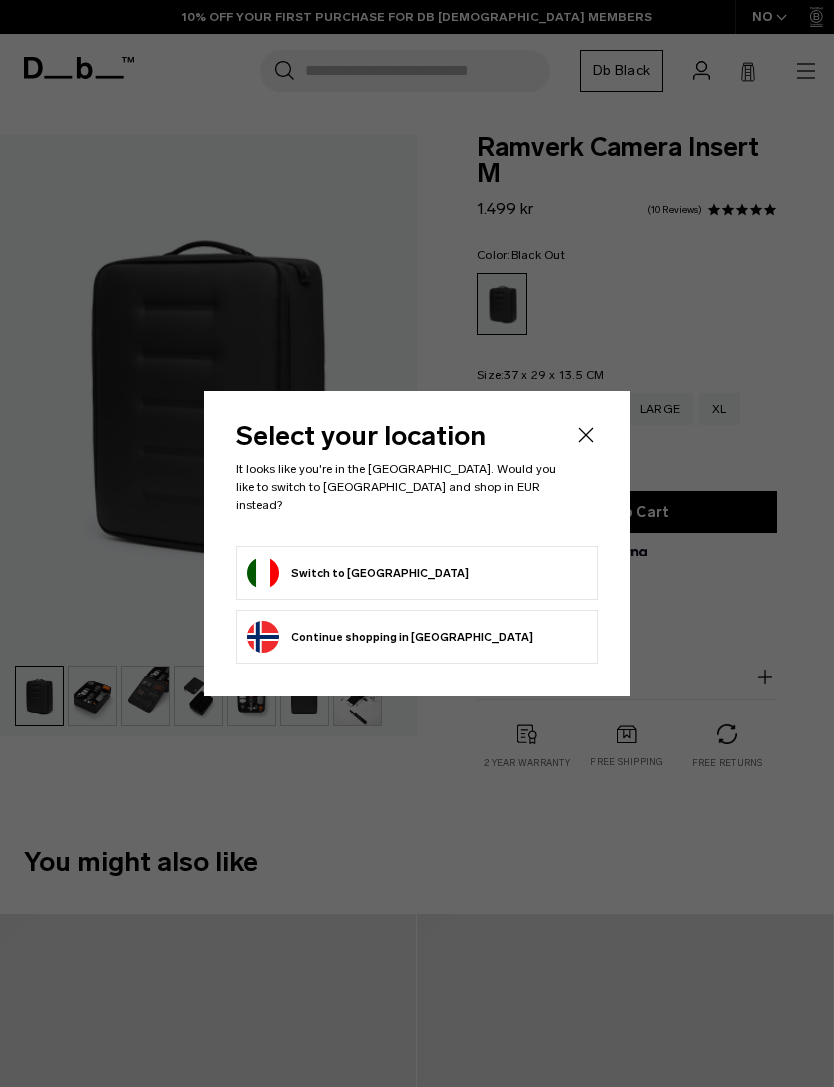 click 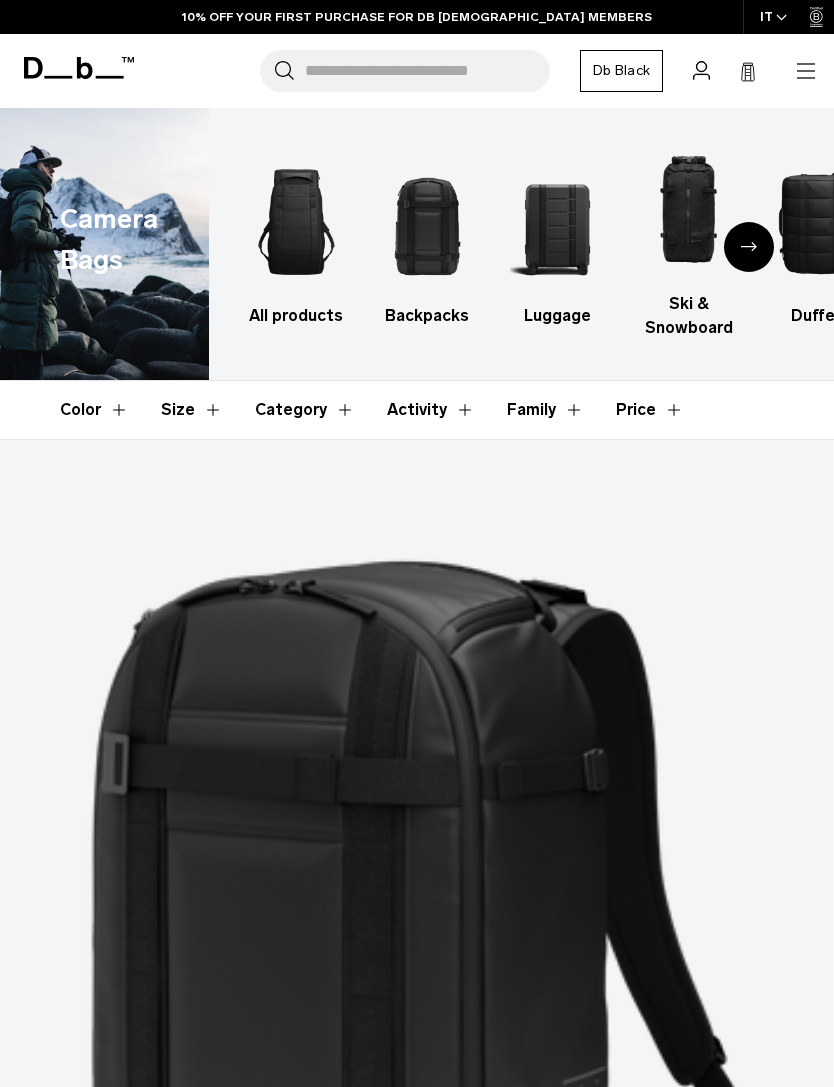 scroll, scrollTop: 1, scrollLeft: 0, axis: vertical 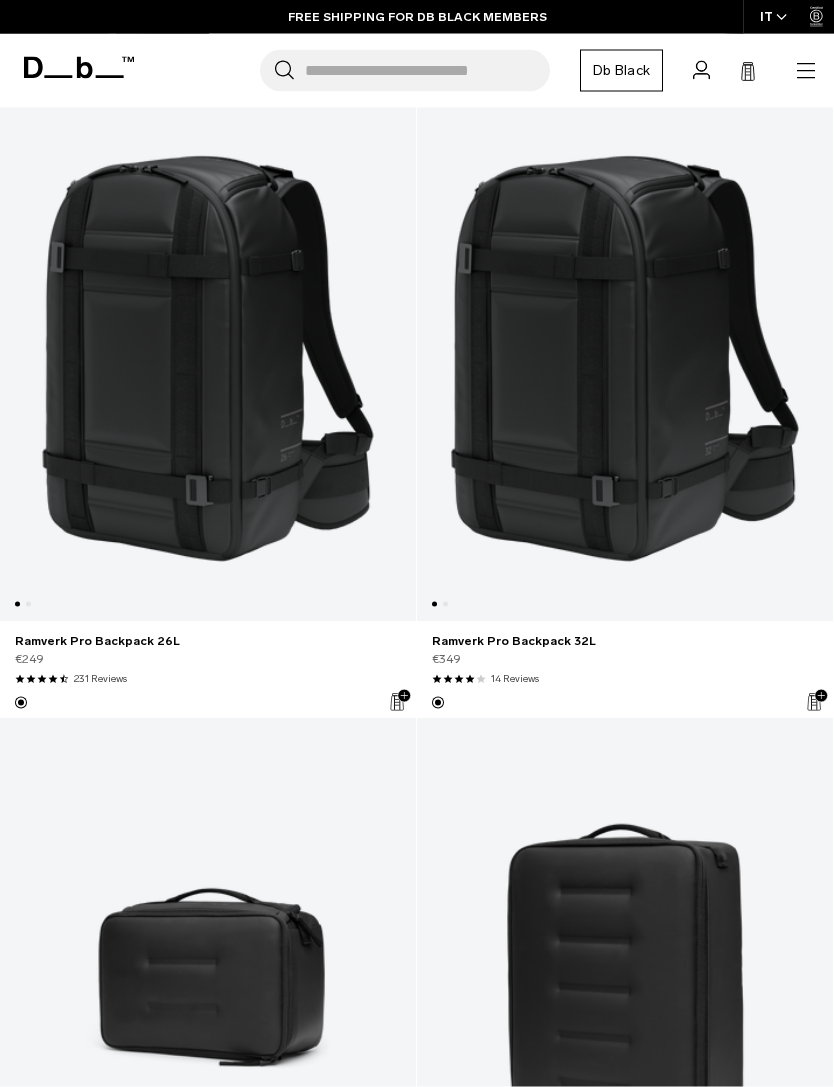 click at bounding box center [625, 359] 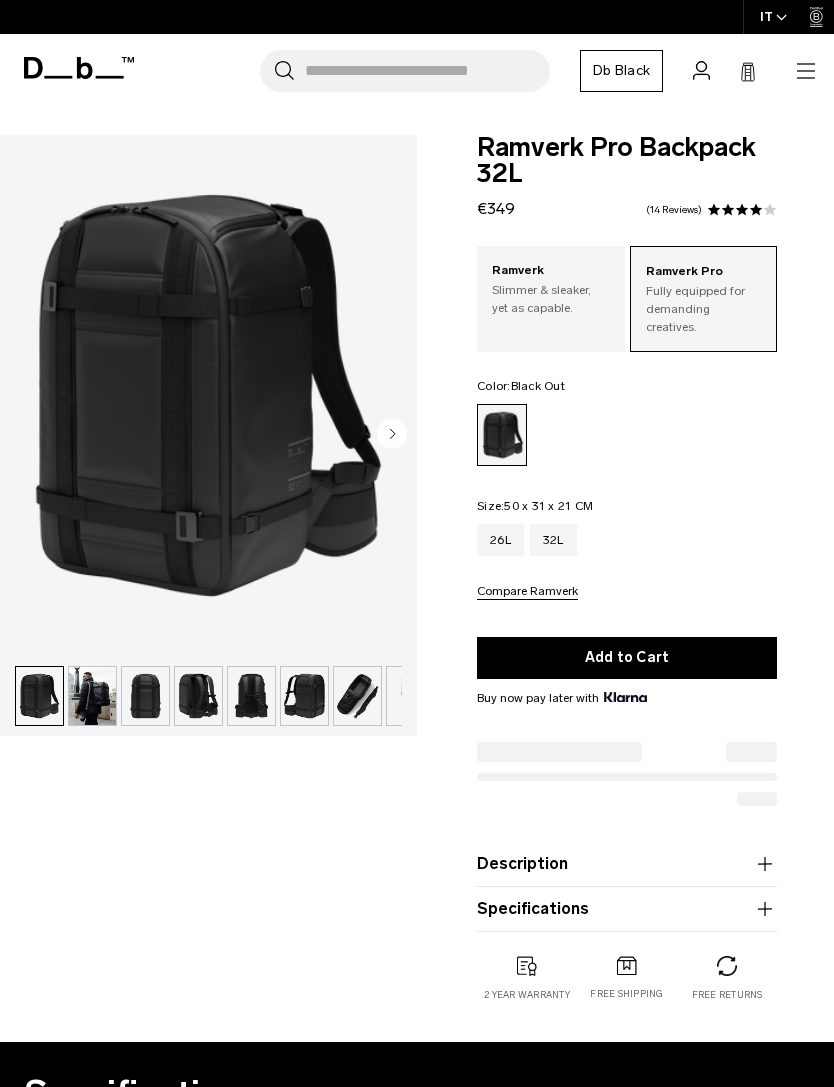 scroll, scrollTop: 0, scrollLeft: 0, axis: both 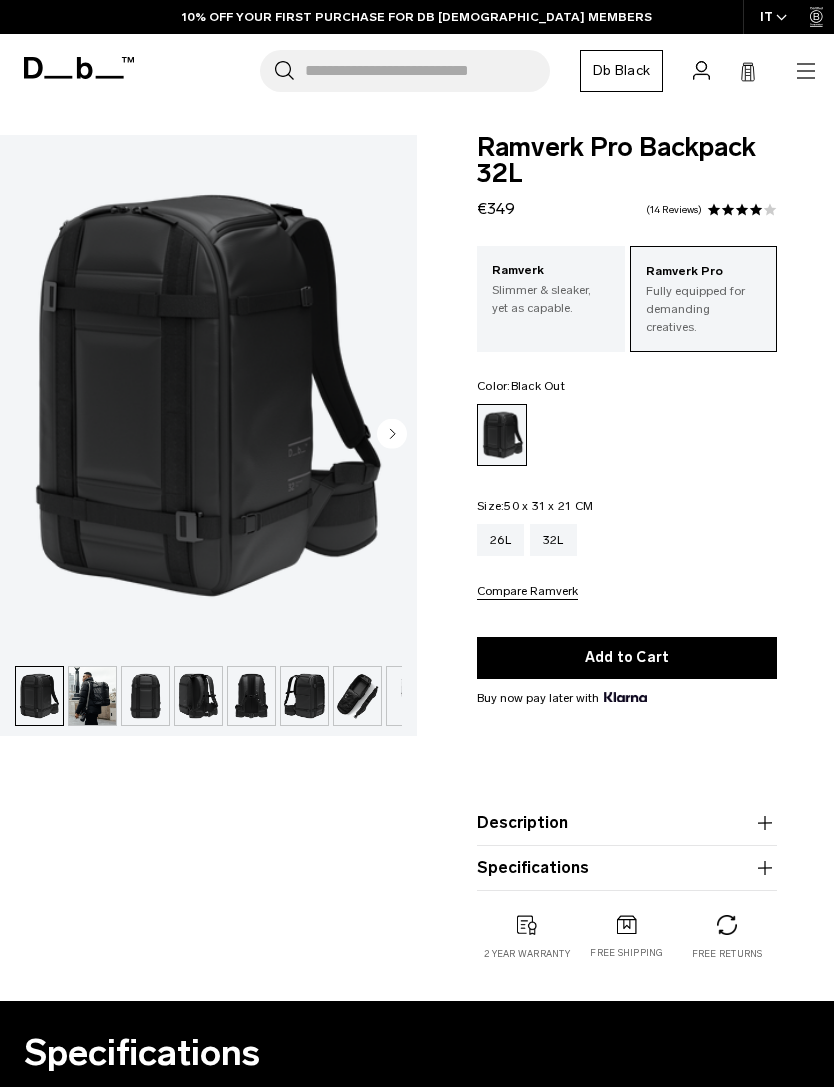 click at bounding box center [92, 696] 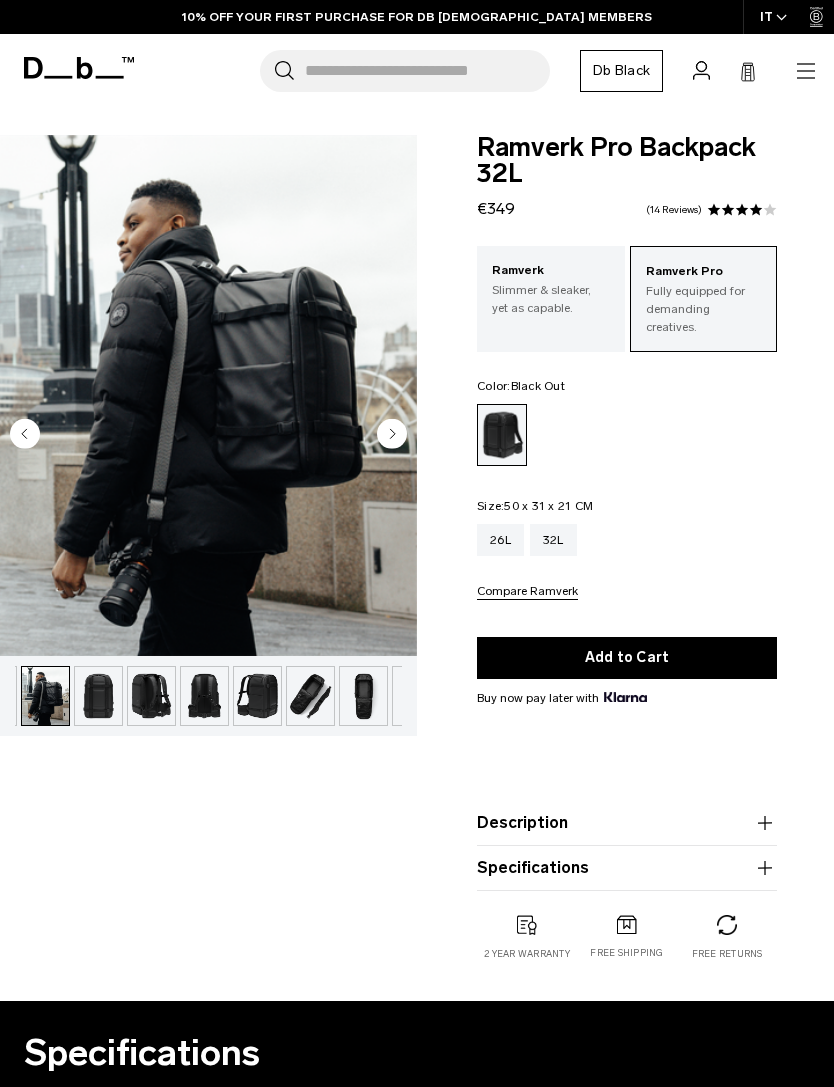 scroll, scrollTop: 0, scrollLeft: 53, axis: horizontal 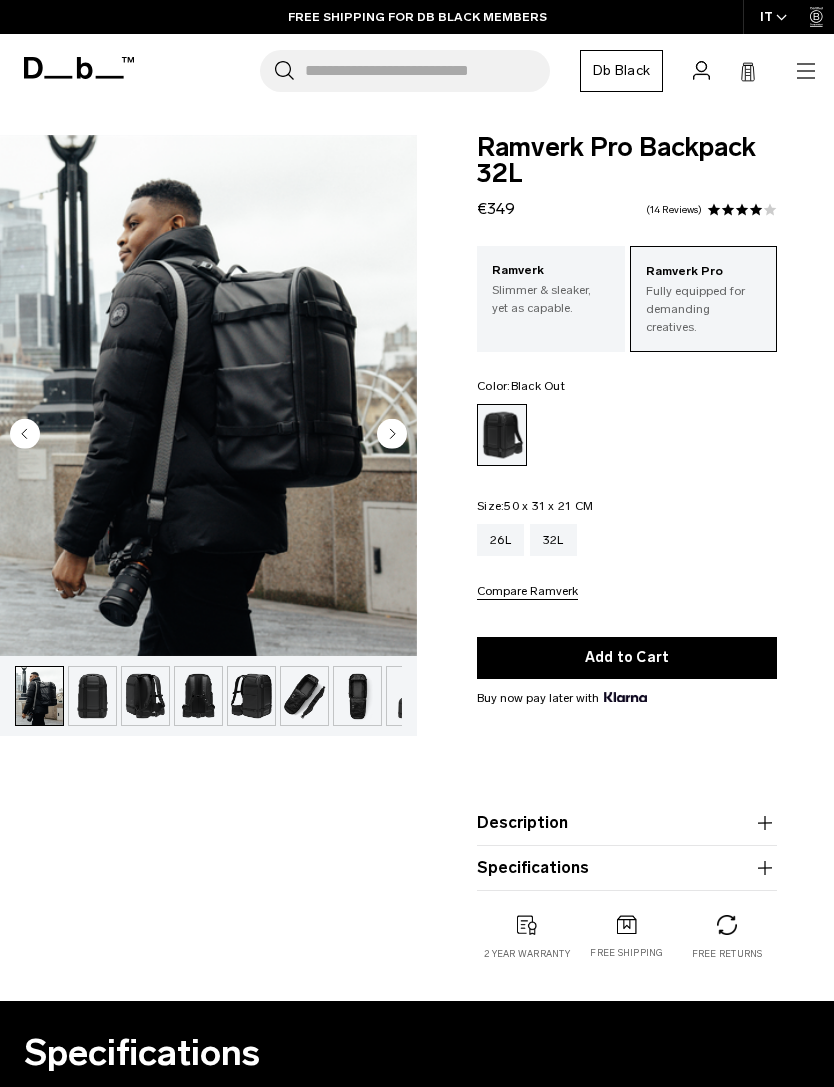 click at bounding box center (145, 696) 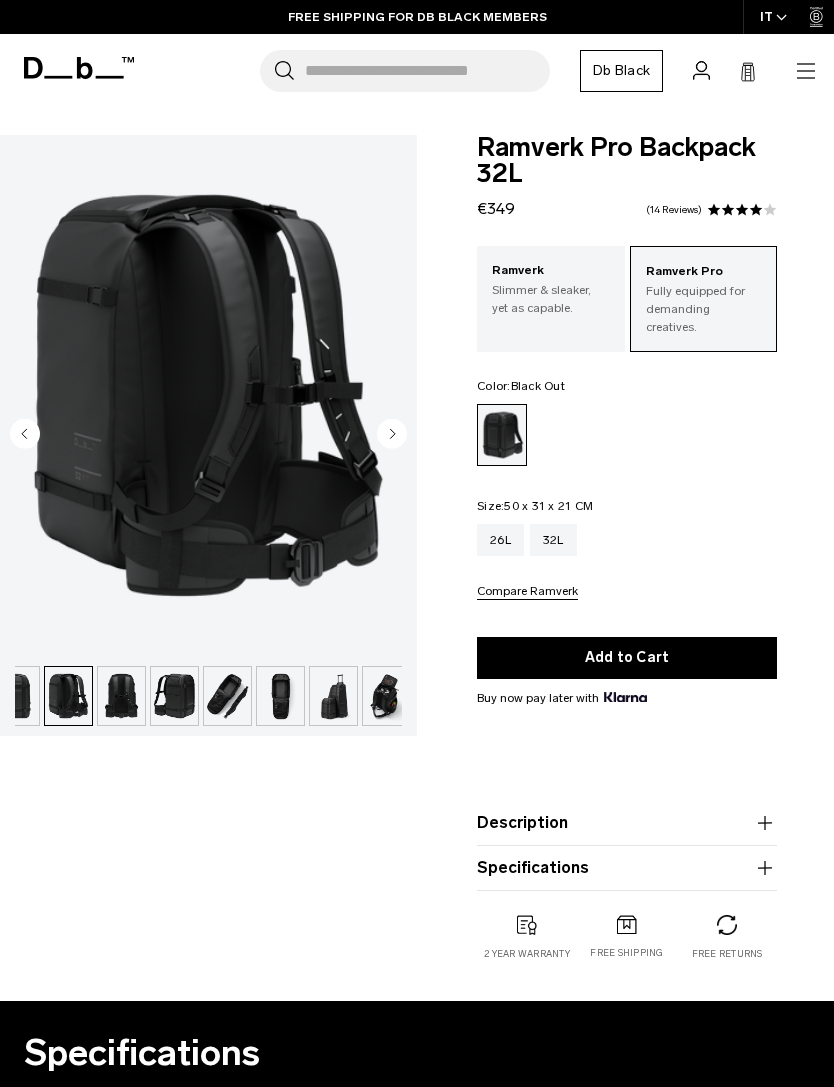 scroll, scrollTop: 0, scrollLeft: 139, axis: horizontal 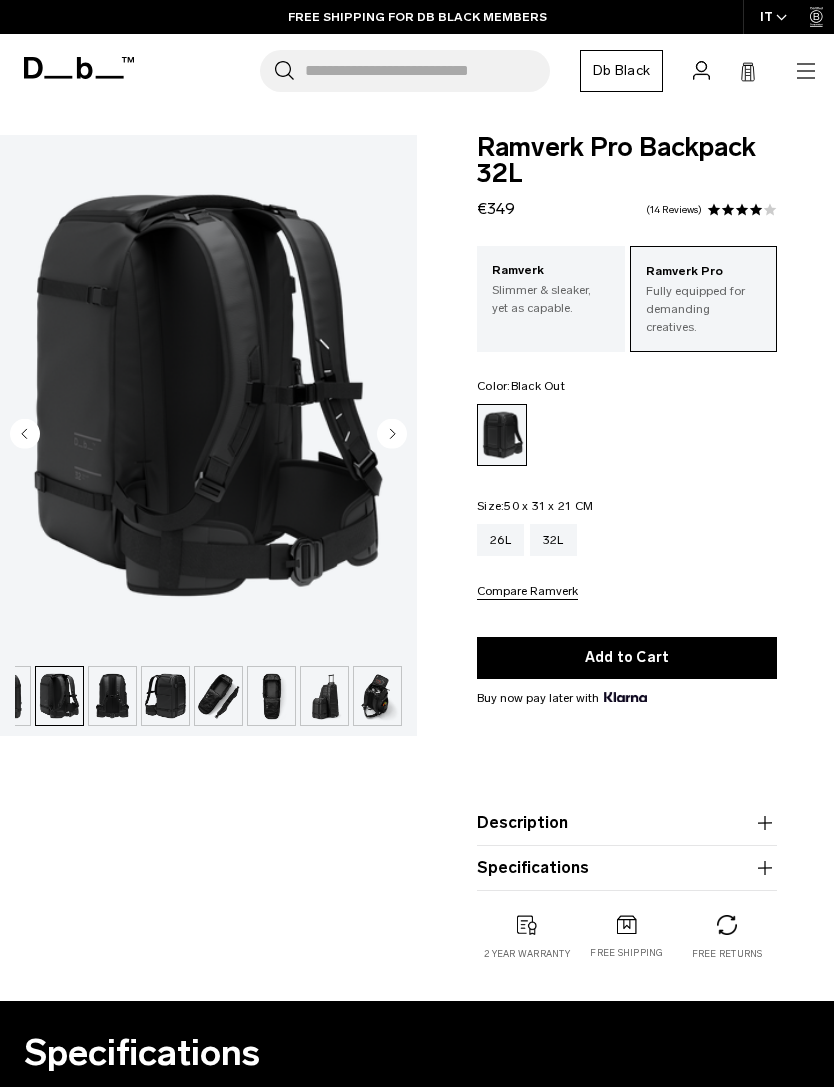 click at bounding box center (165, 696) 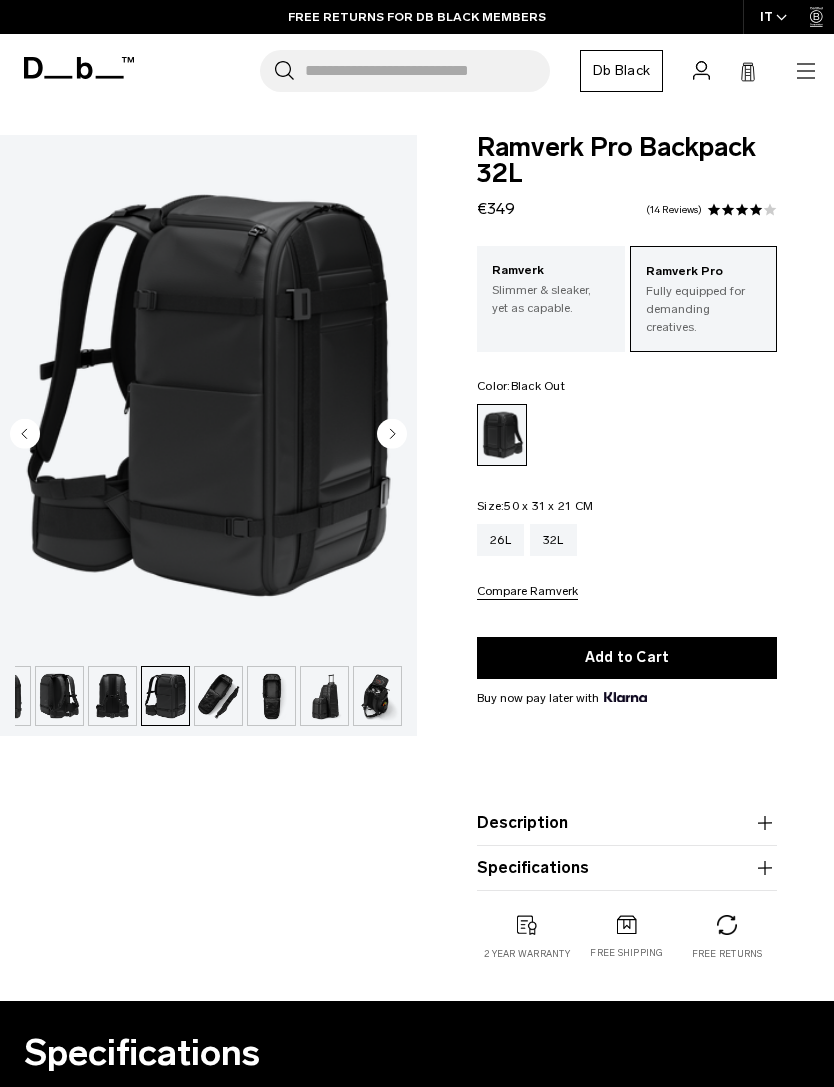click at bounding box center (165, 696) 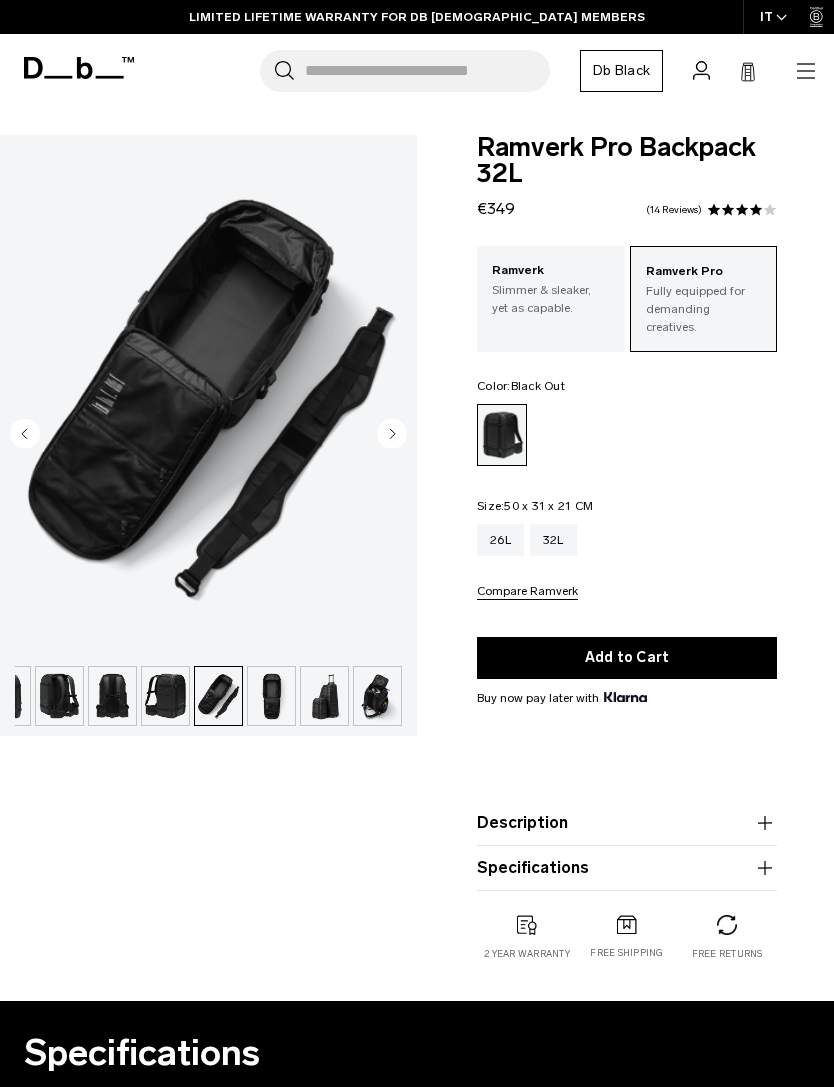 click at bounding box center [165, 696] 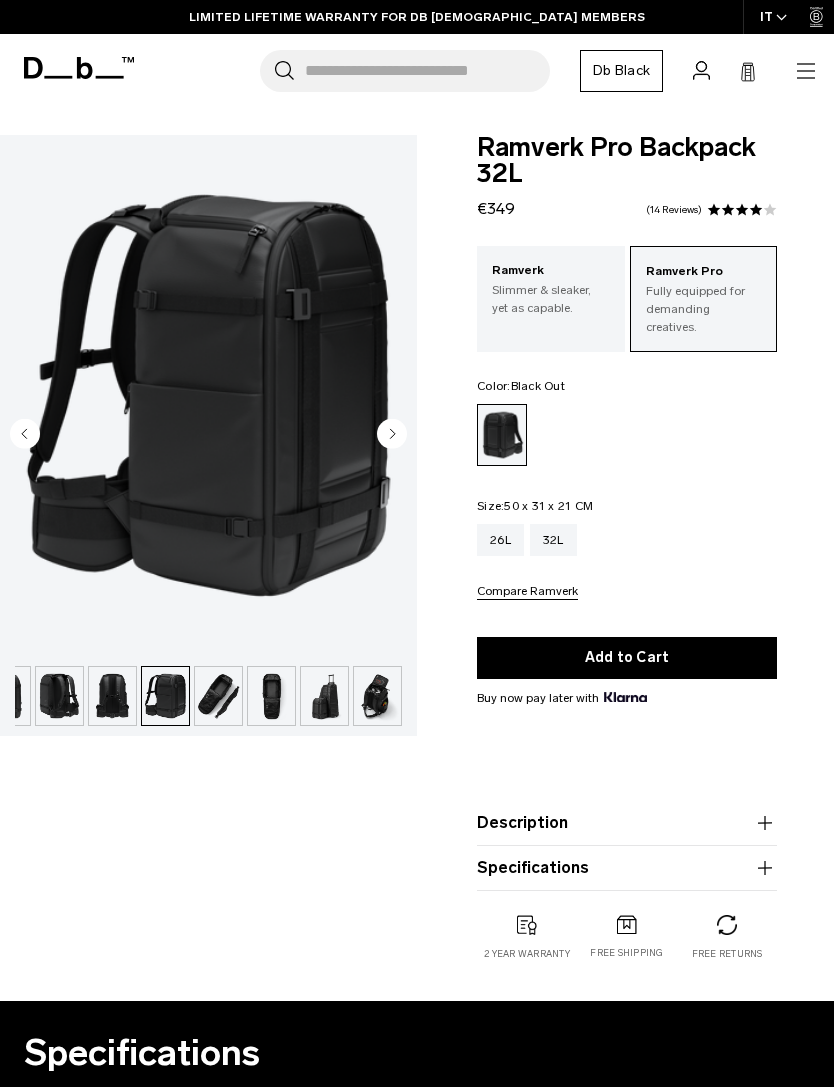 click at bounding box center [218, 696] 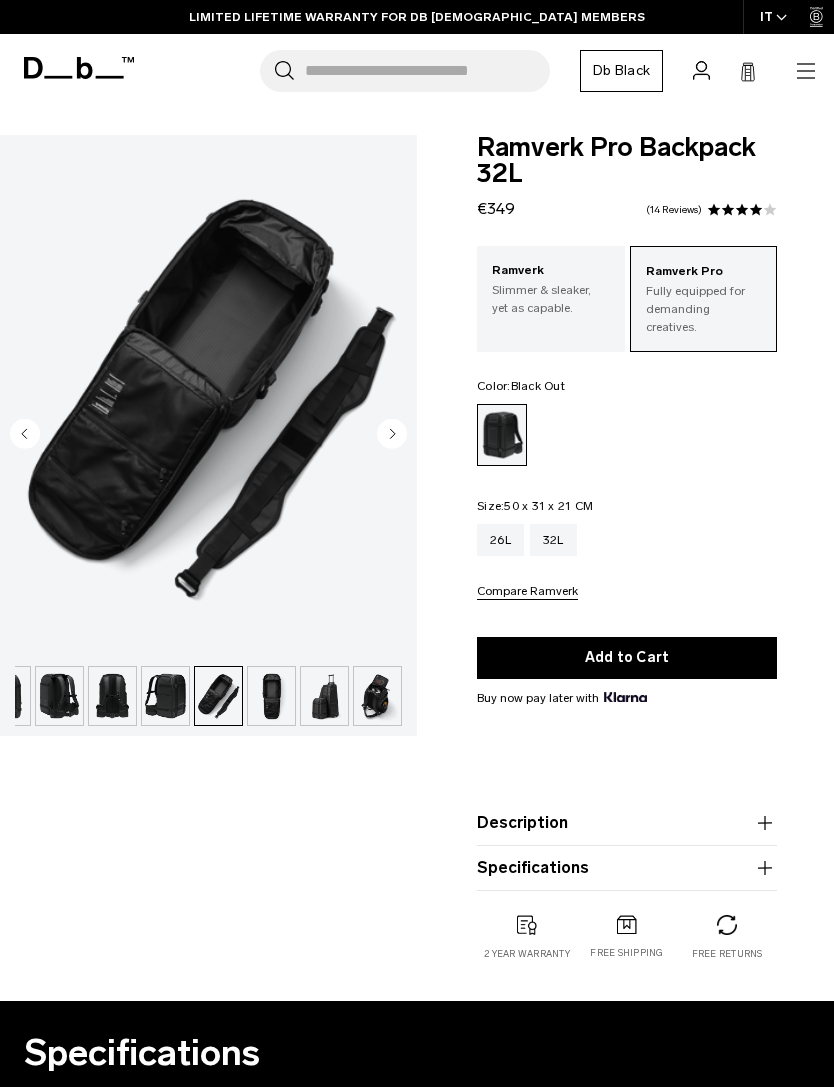 click at bounding box center [271, 696] 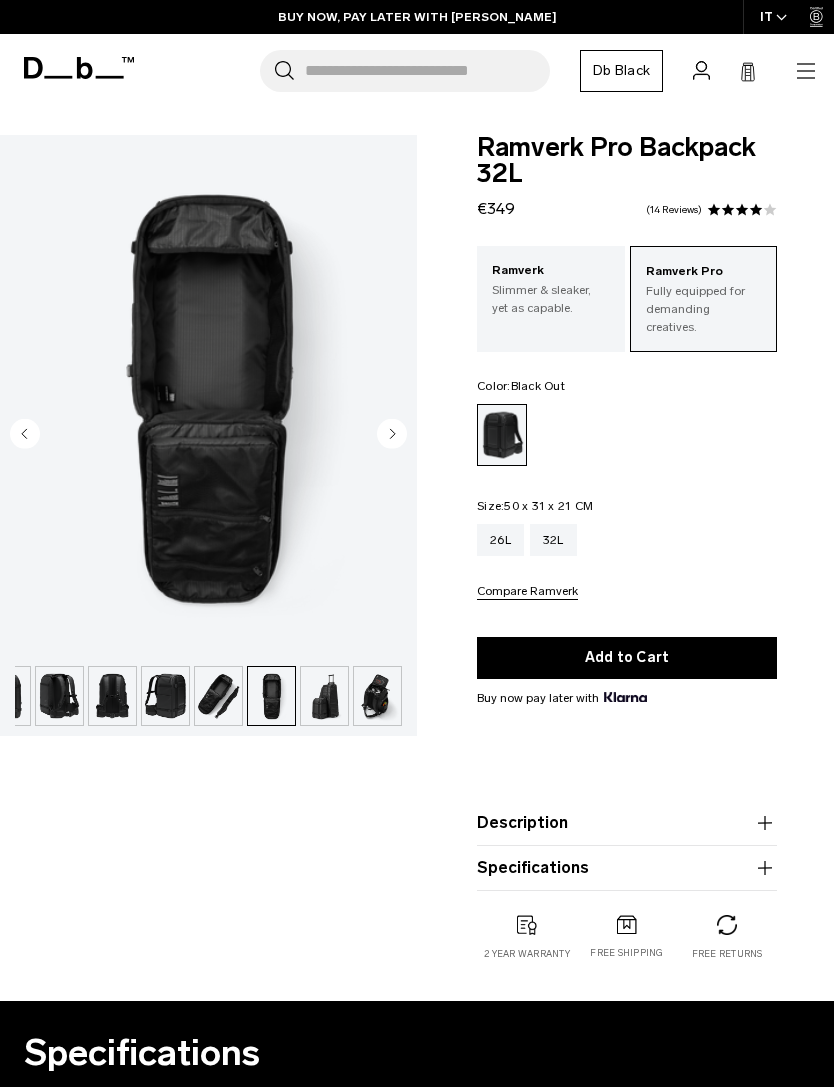 click at bounding box center [324, 696] 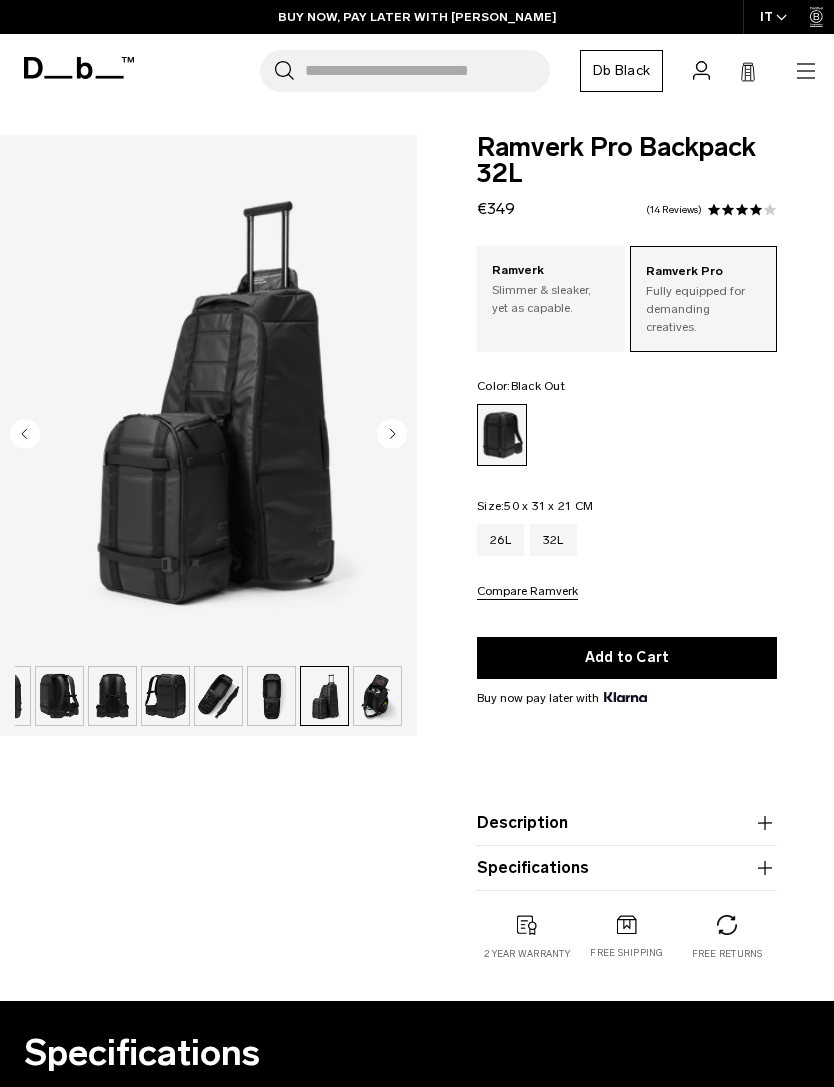 click at bounding box center [377, 696] 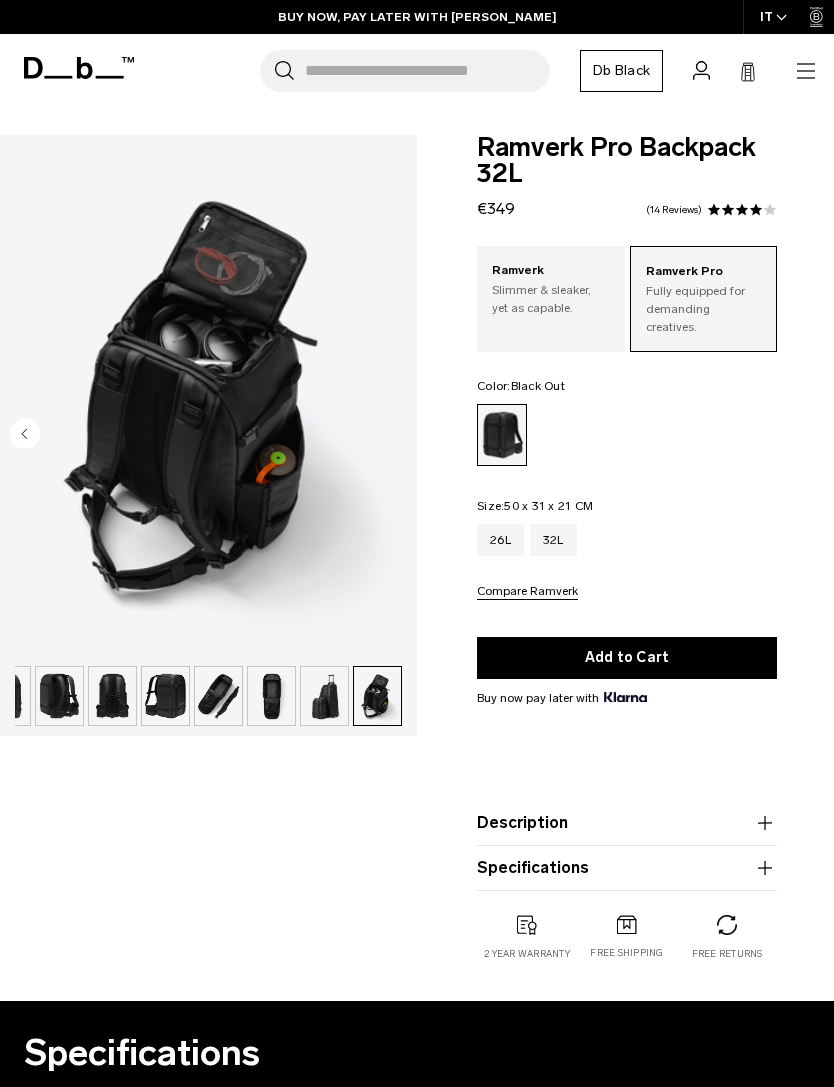 click at bounding box center [324, 696] 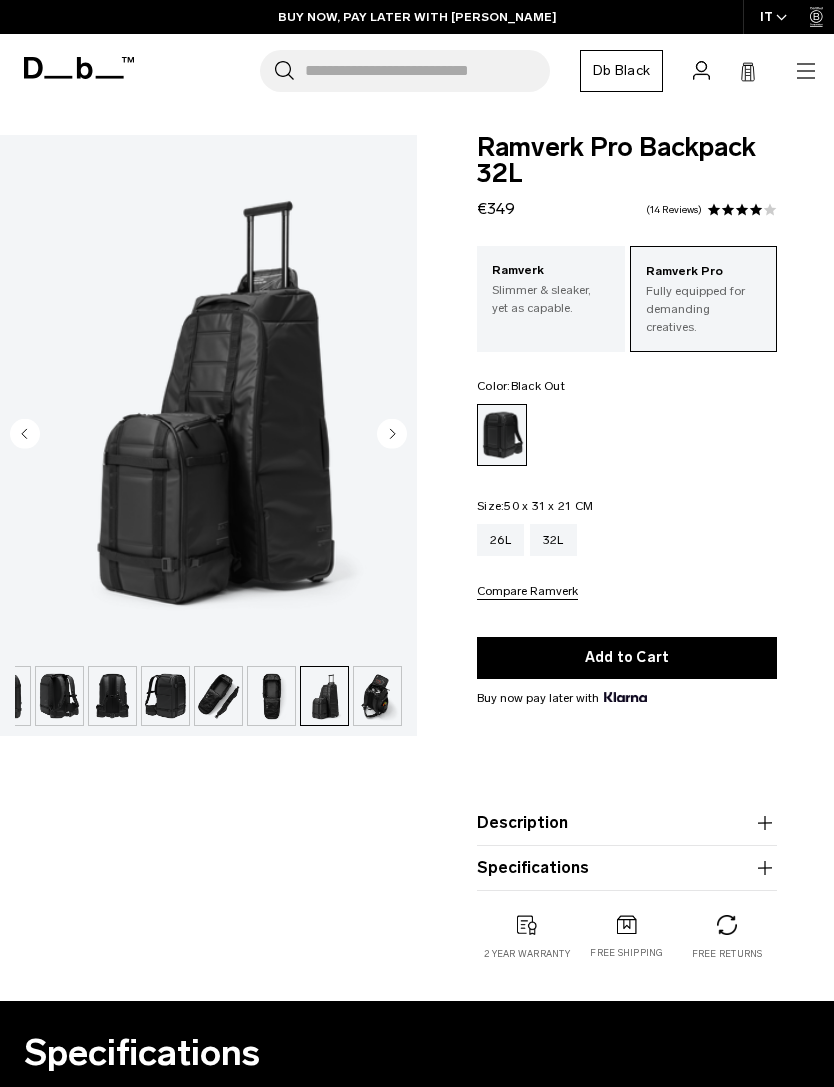 click at bounding box center (377, 696) 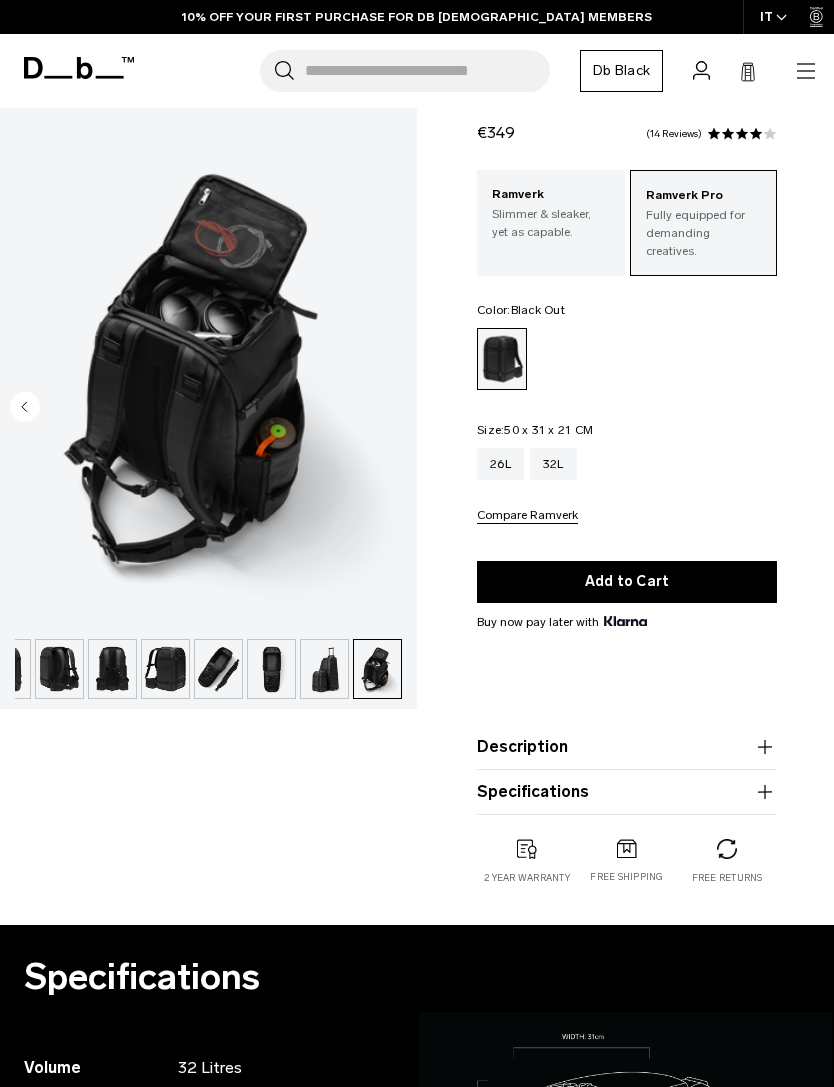 scroll, scrollTop: 84, scrollLeft: 0, axis: vertical 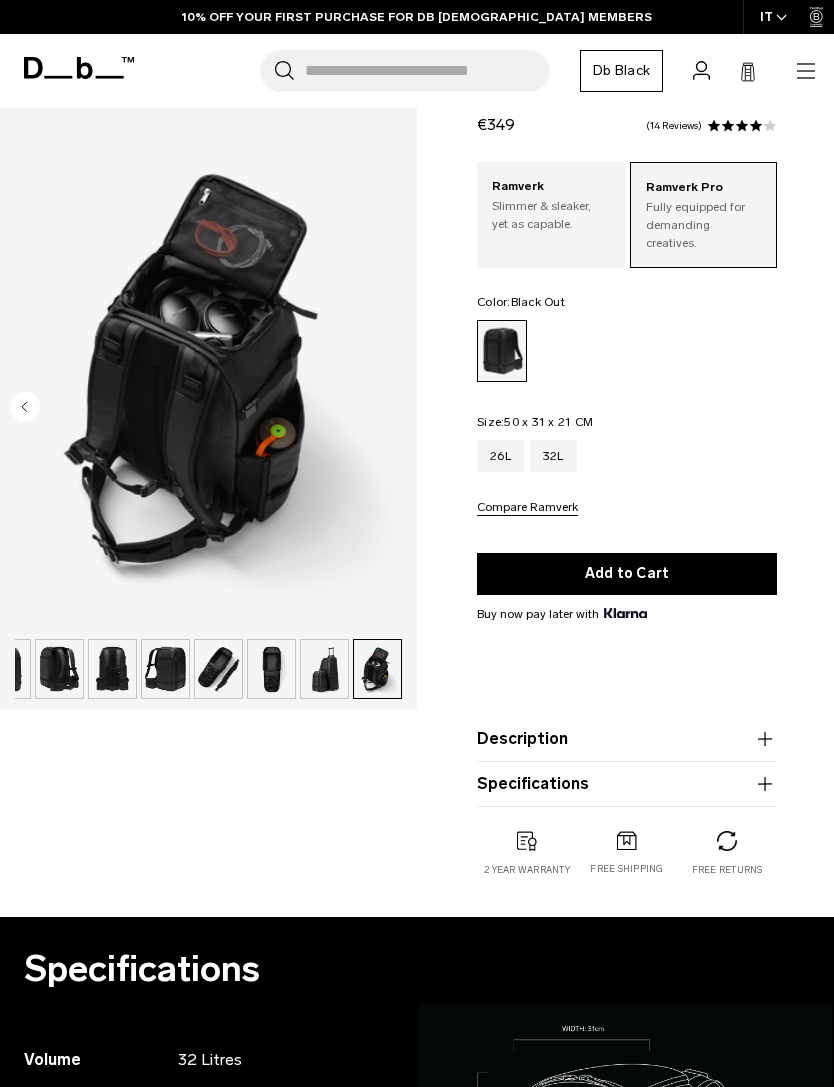 click on "Description" at bounding box center (627, 739) 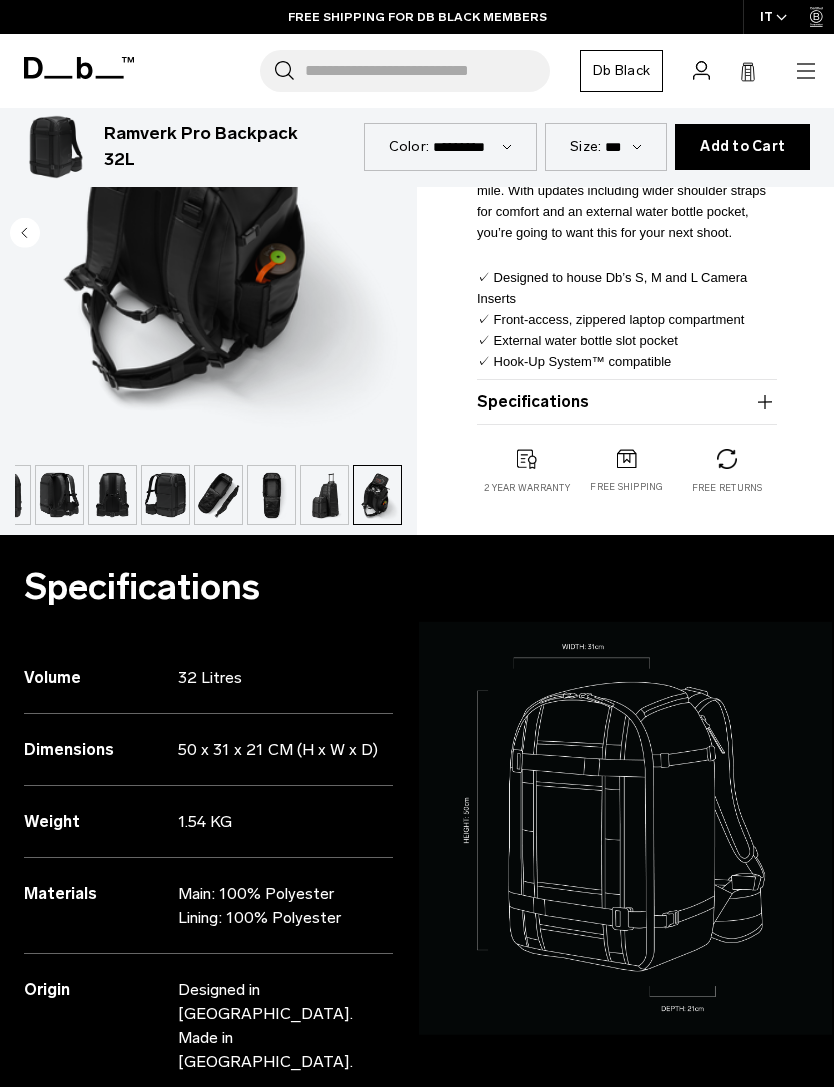 scroll, scrollTop: 735, scrollLeft: 0, axis: vertical 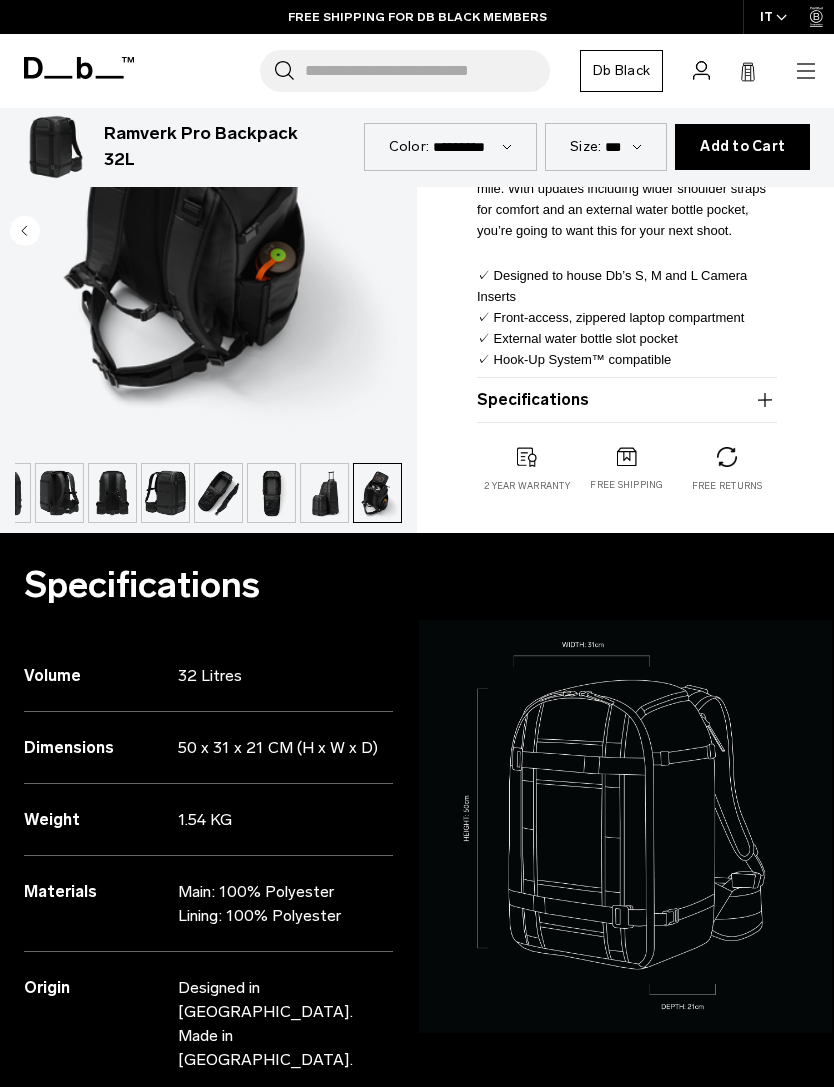 click 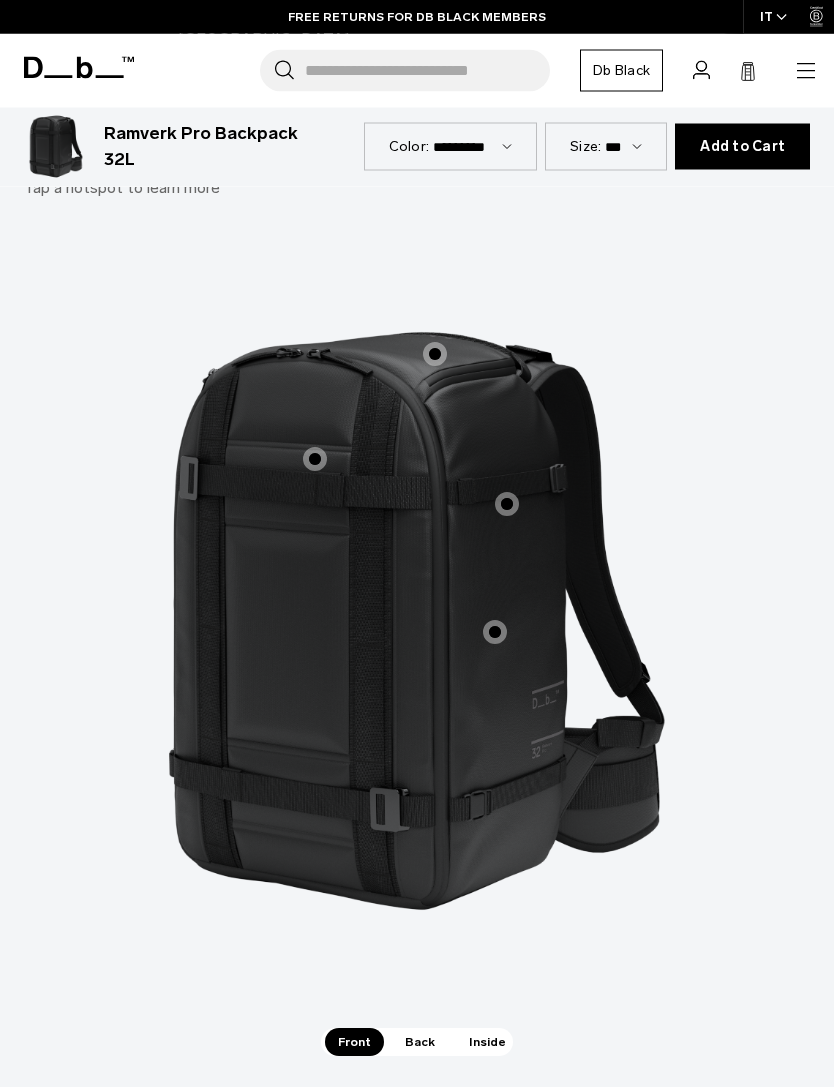 scroll, scrollTop: 1840, scrollLeft: 0, axis: vertical 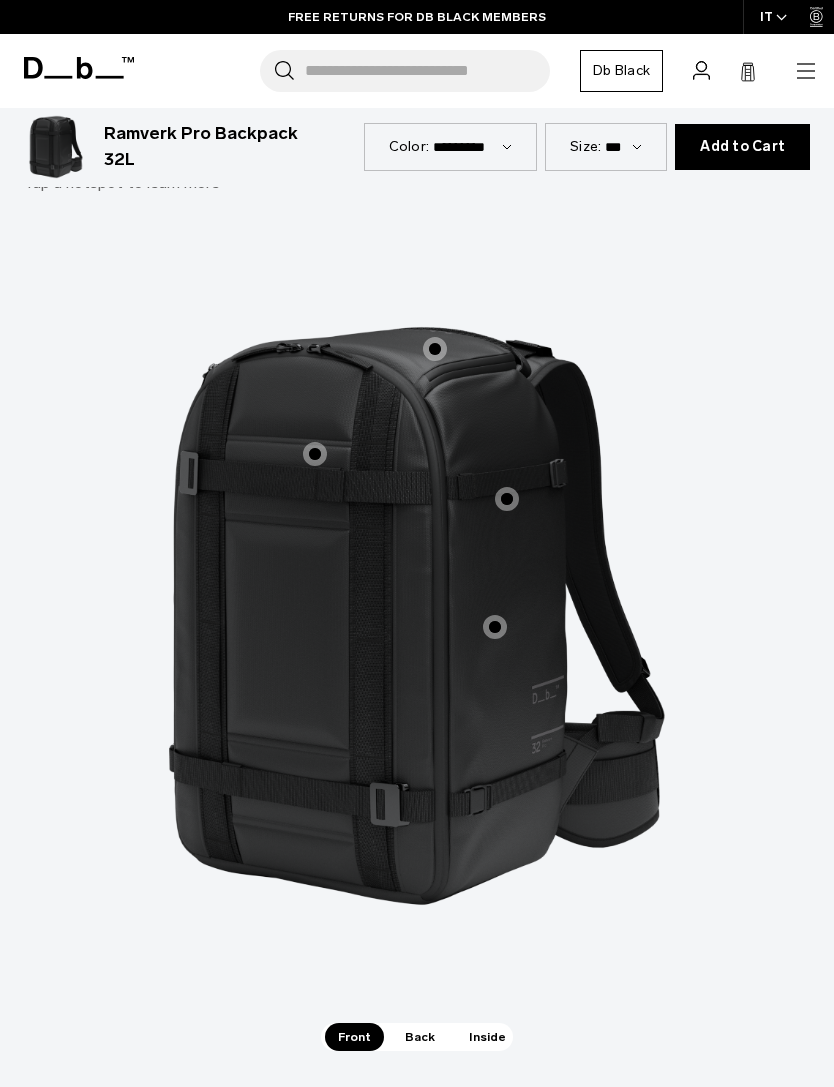 click on "Adjustable Front Straps" at bounding box center [315, 454] 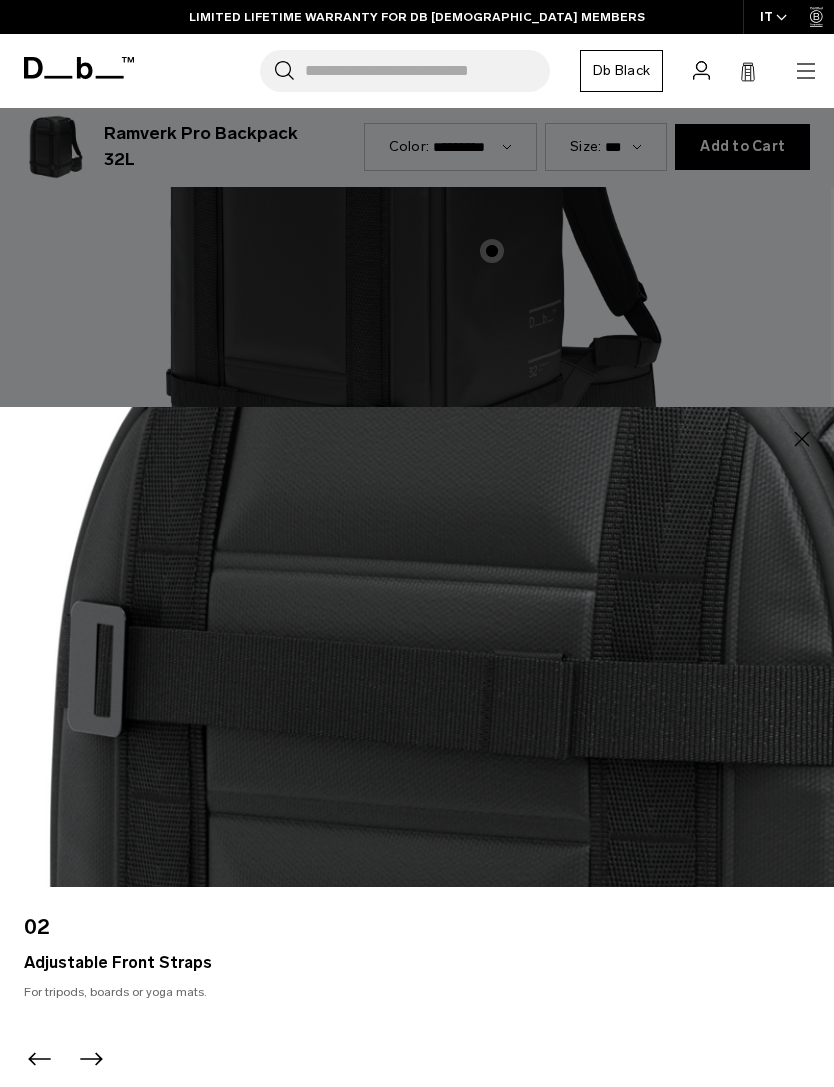 scroll, scrollTop: 2207, scrollLeft: 3, axis: both 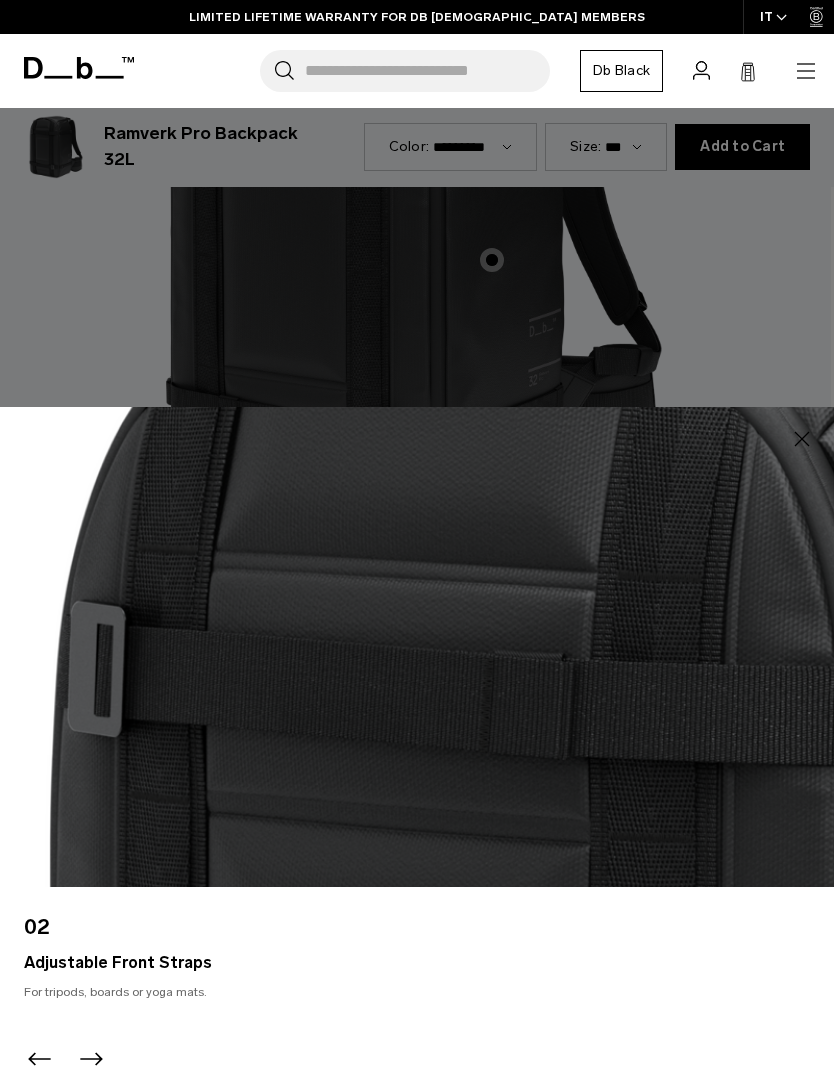 click at bounding box center [417, 543] 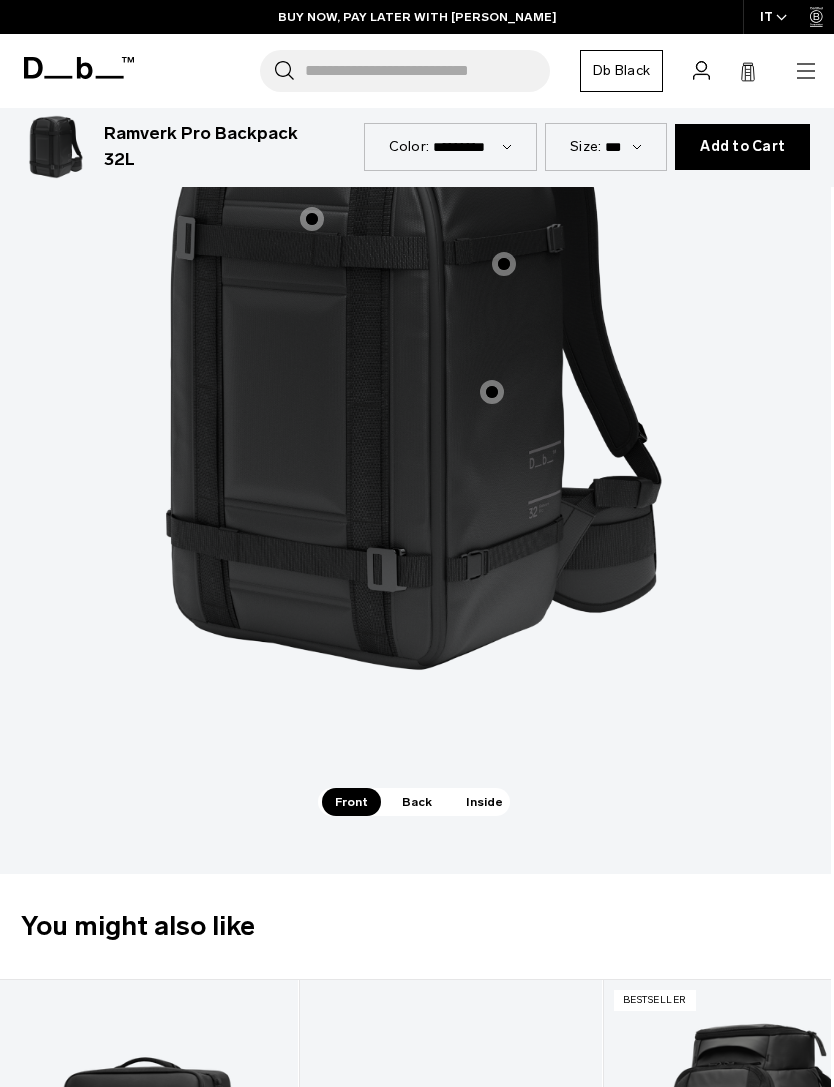 scroll, scrollTop: 2069, scrollLeft: 3, axis: both 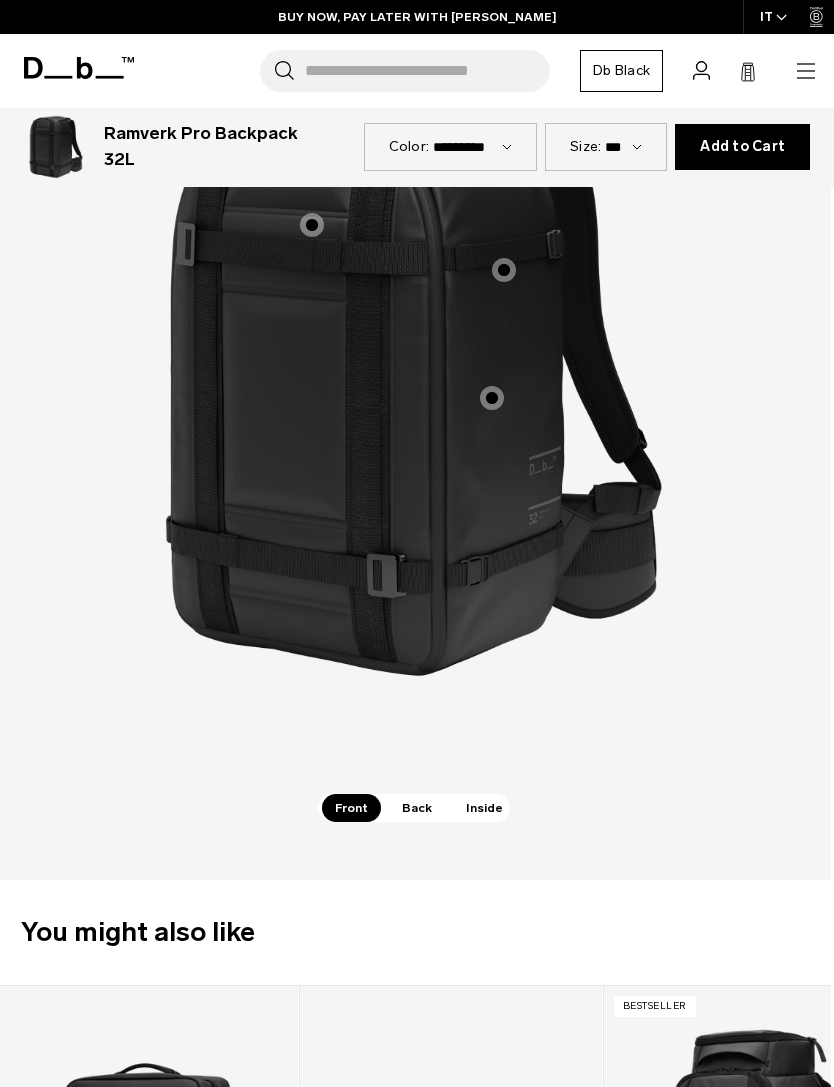 click on "Back" at bounding box center [417, 808] 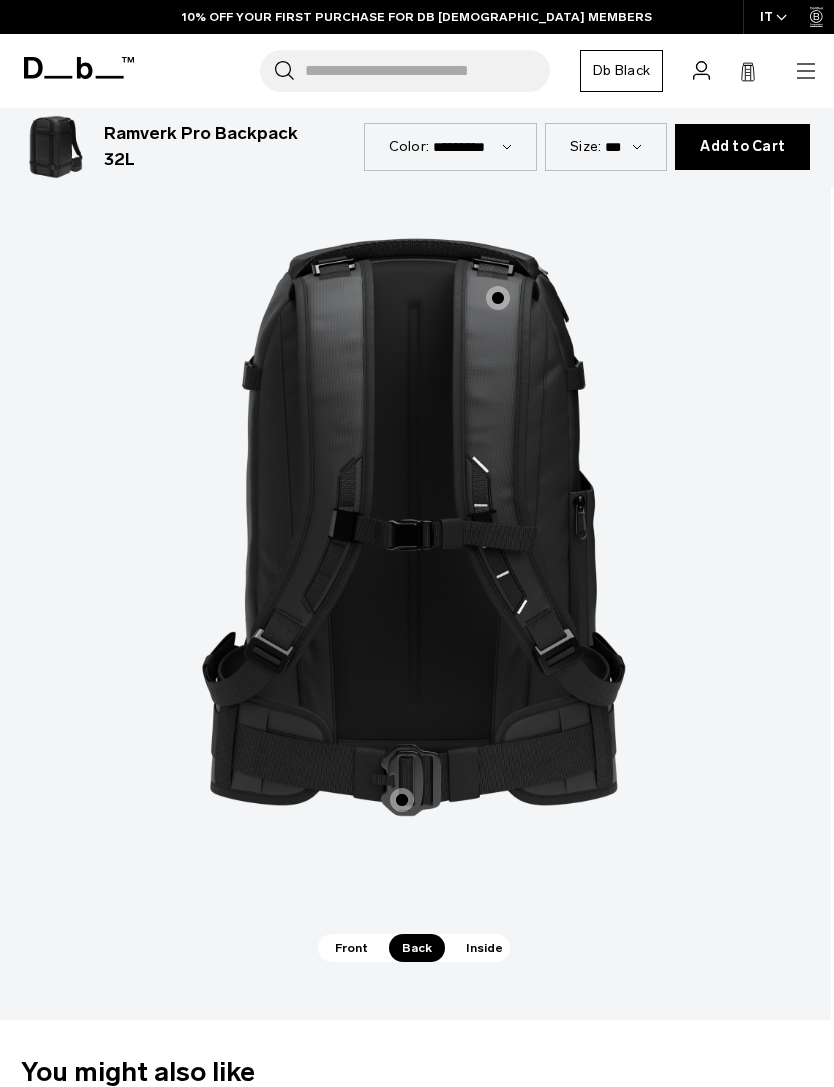 scroll, scrollTop: 1934, scrollLeft: 3, axis: both 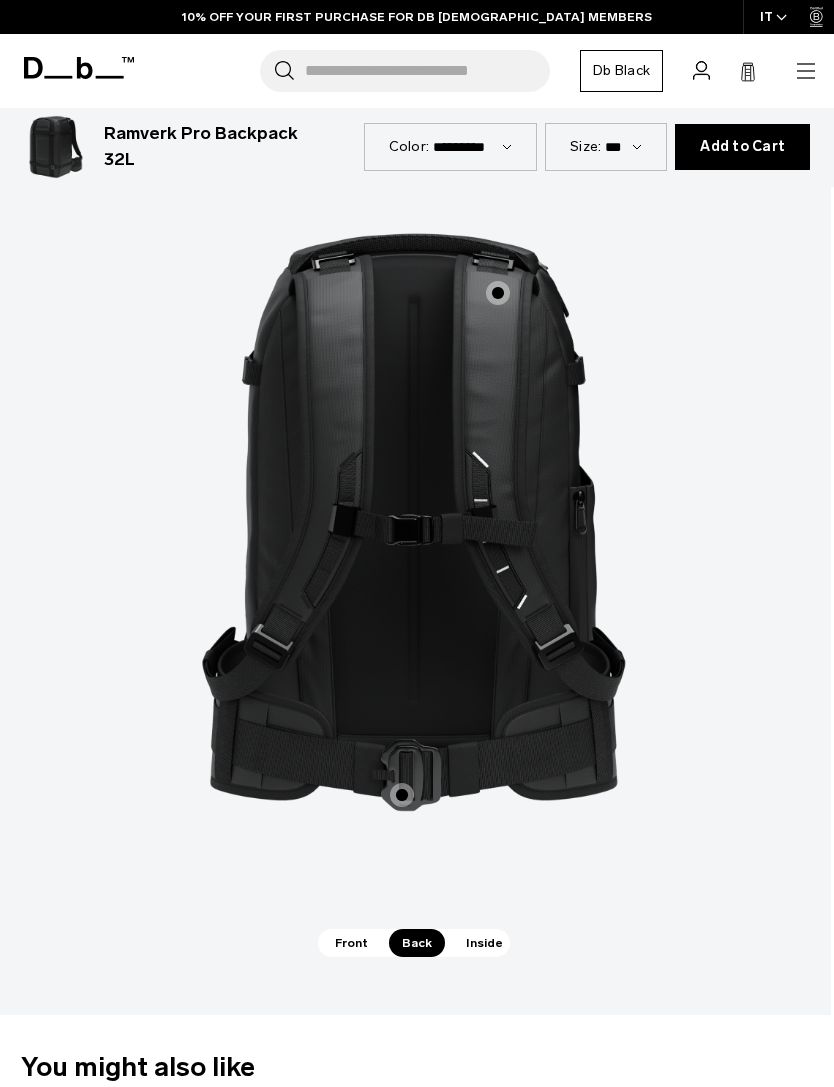 click on "Inside" at bounding box center [484, 943] 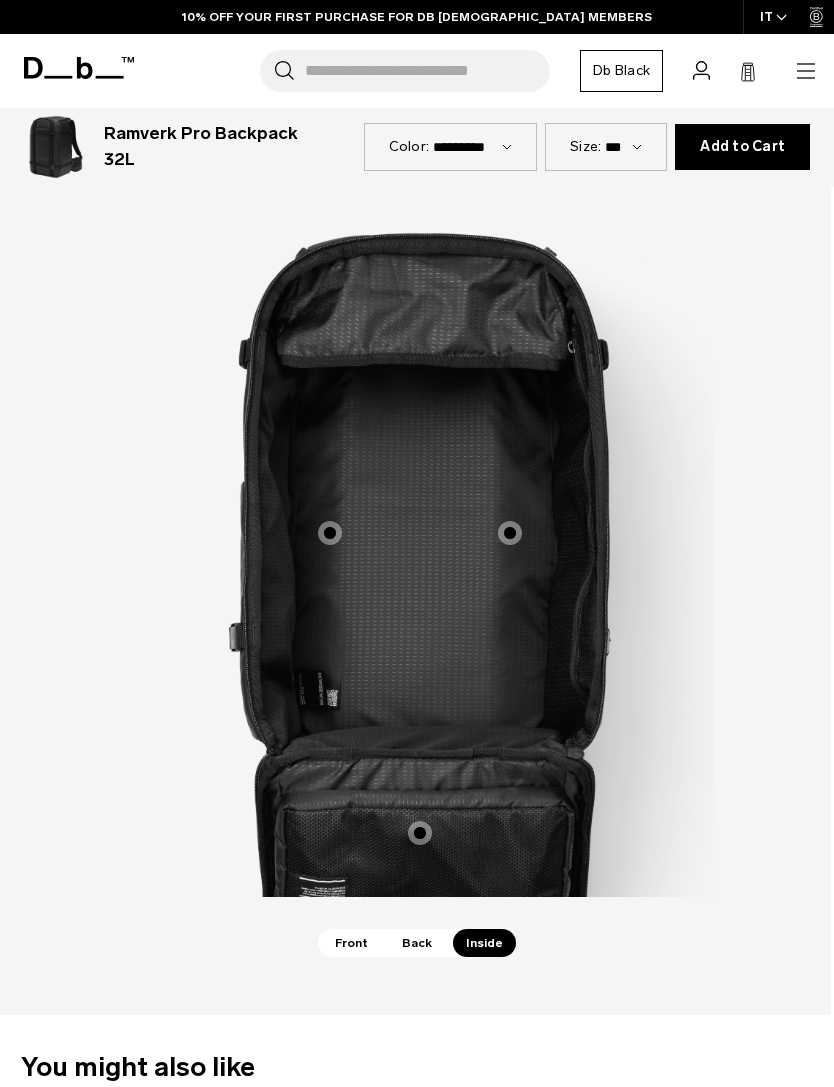 click at bounding box center (420, 833) 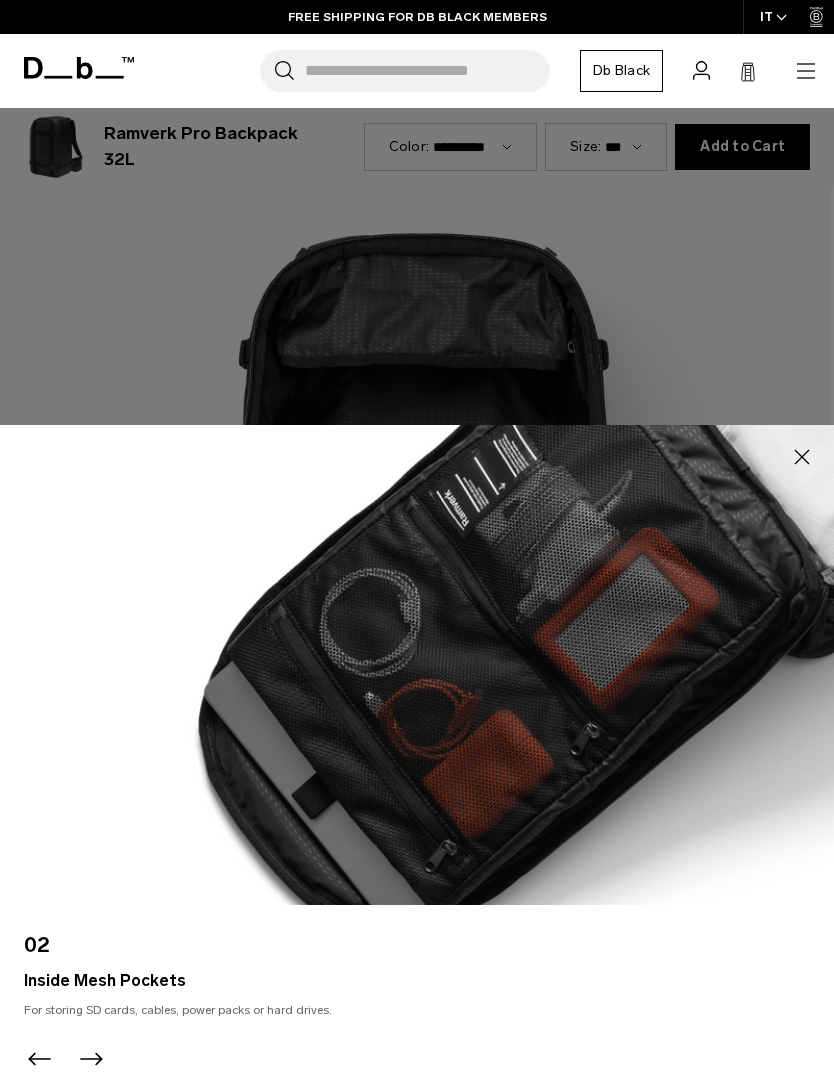 click at bounding box center [417, 543] 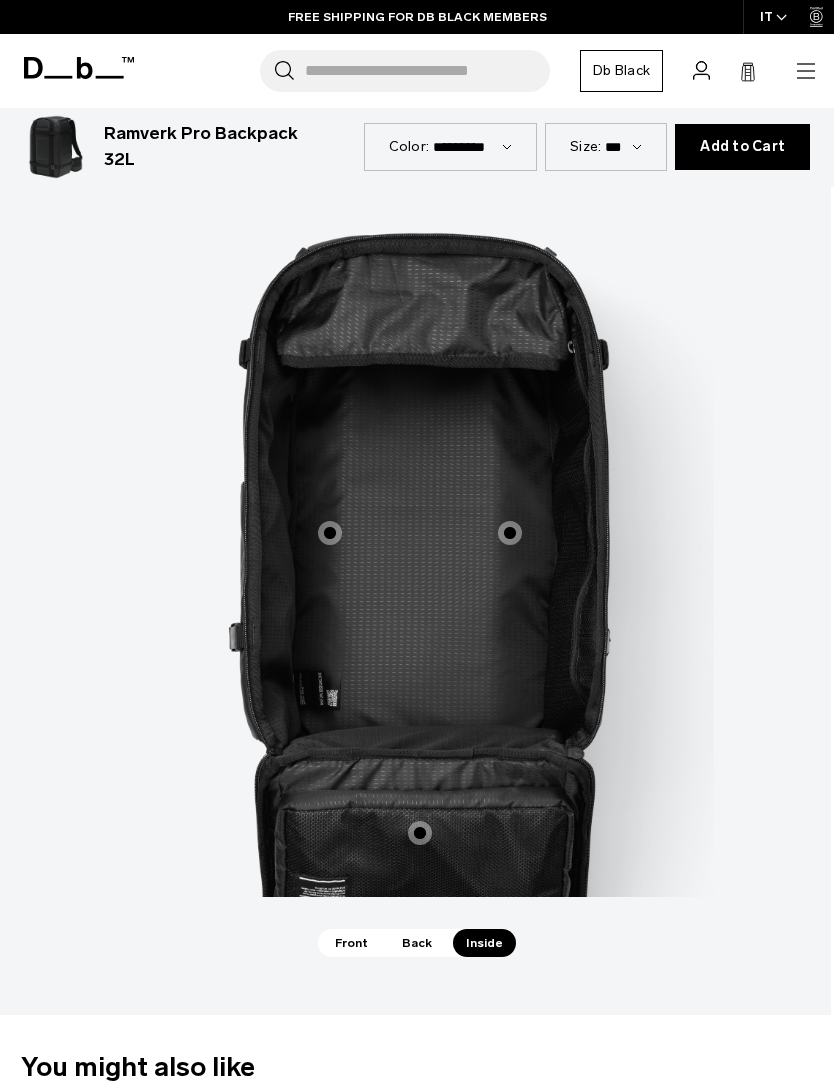 click at bounding box center (330, 533) 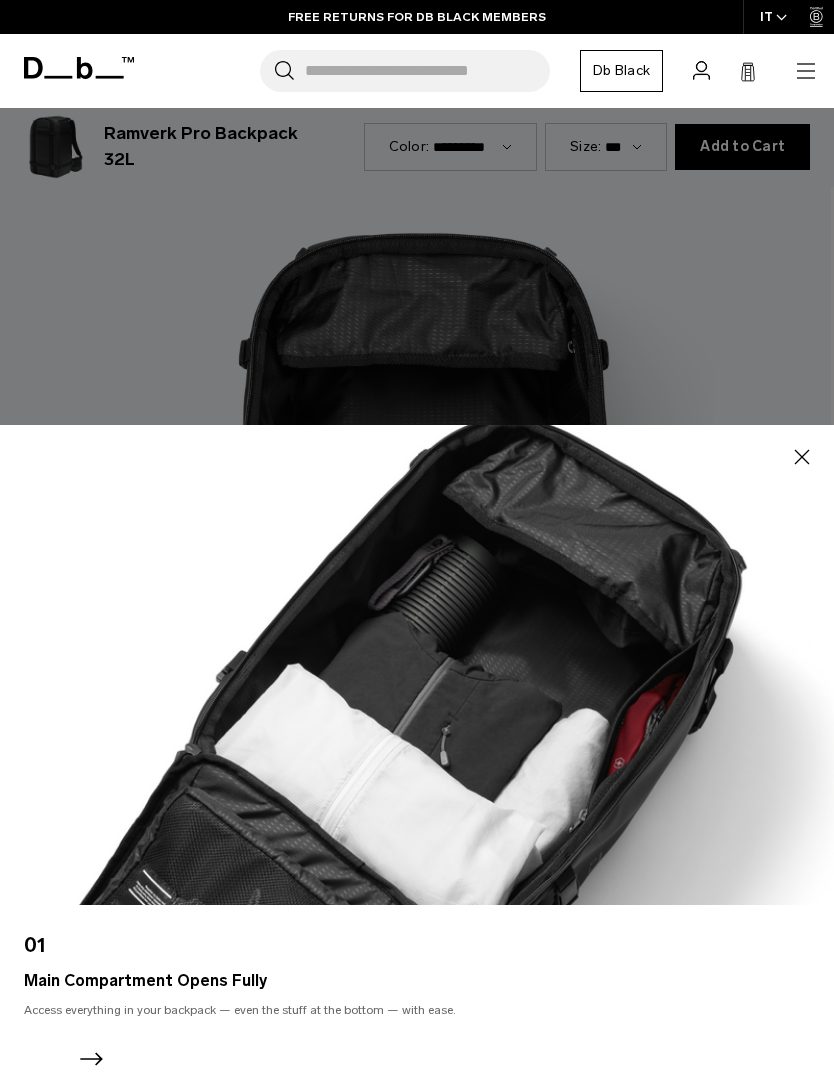 click at bounding box center (417, 543) 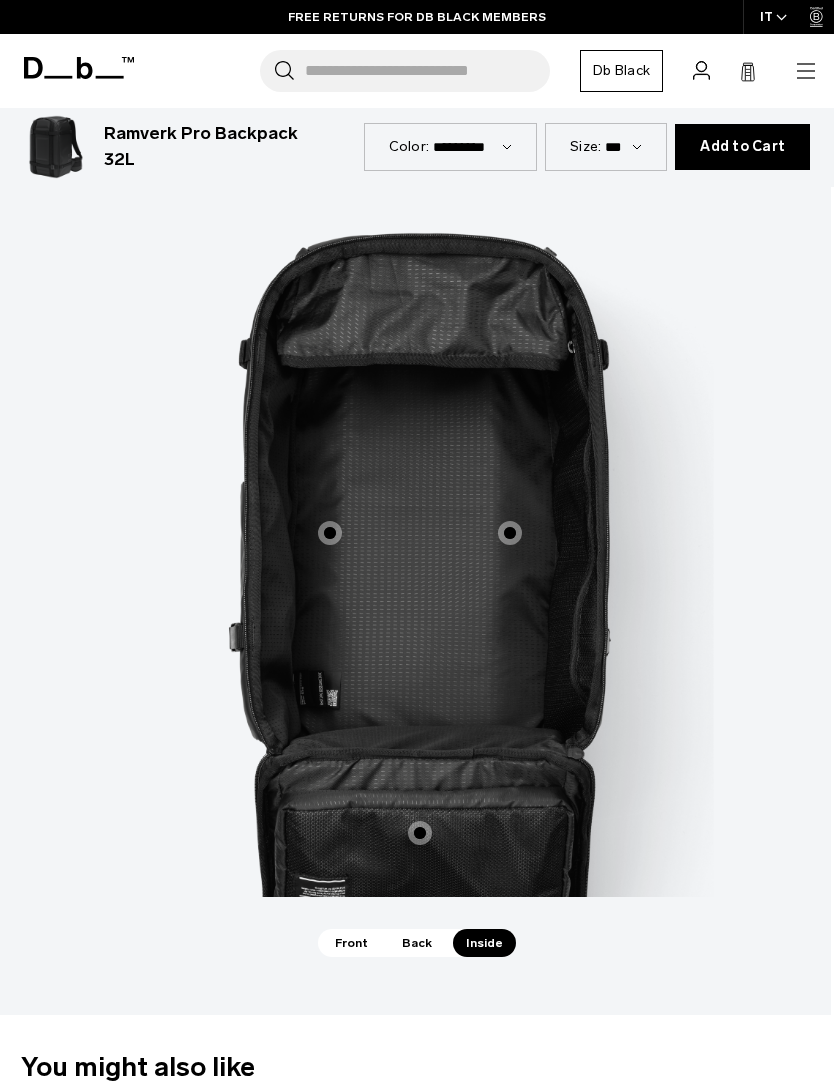 click at bounding box center [510, 533] 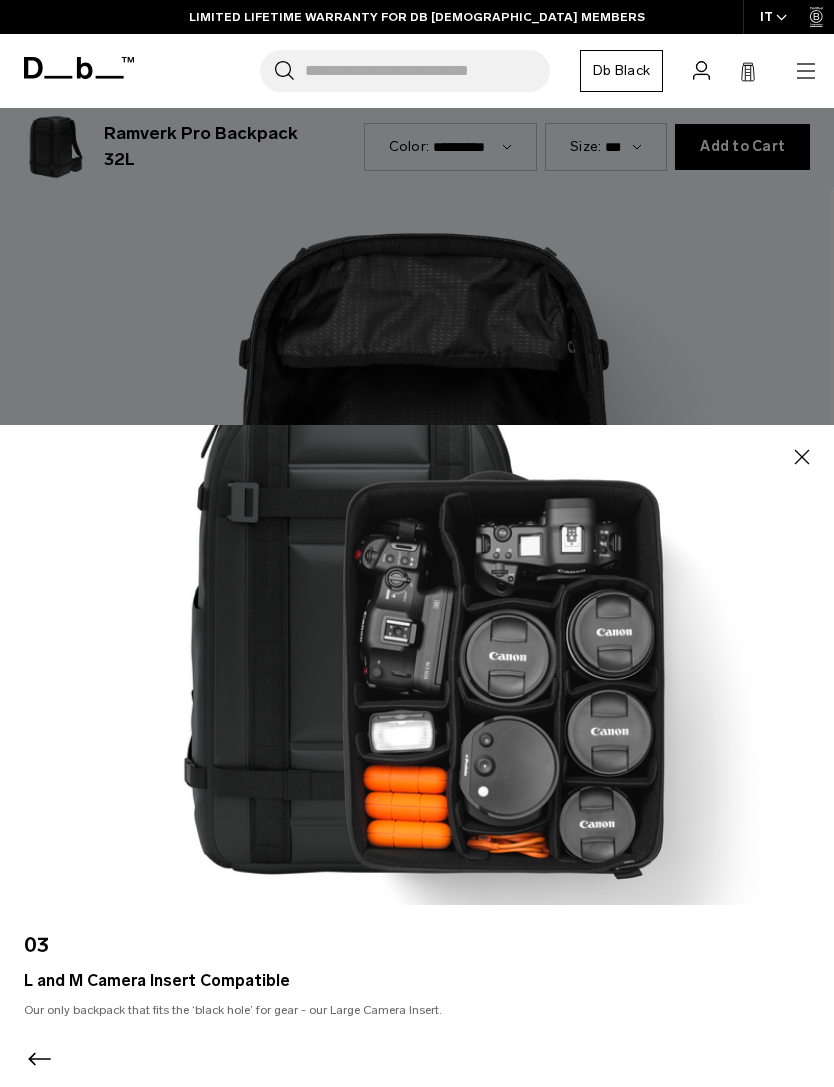 click at bounding box center (417, 543) 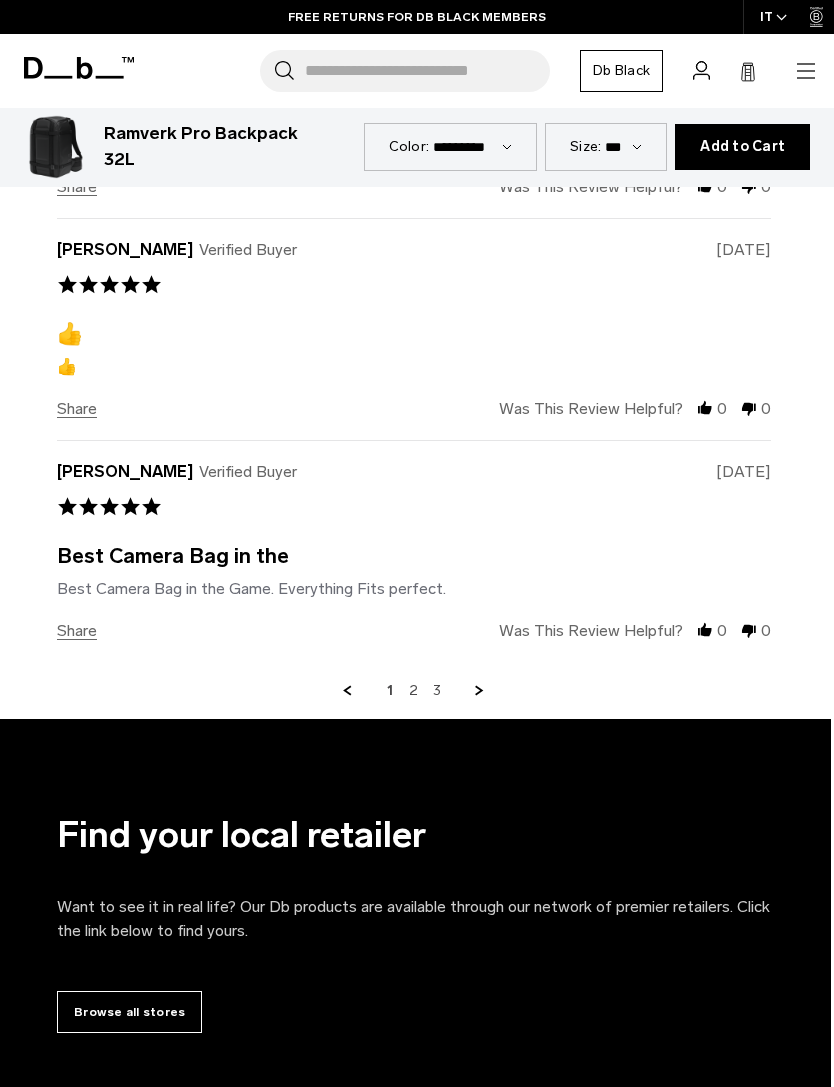 scroll, scrollTop: 4999, scrollLeft: 3, axis: both 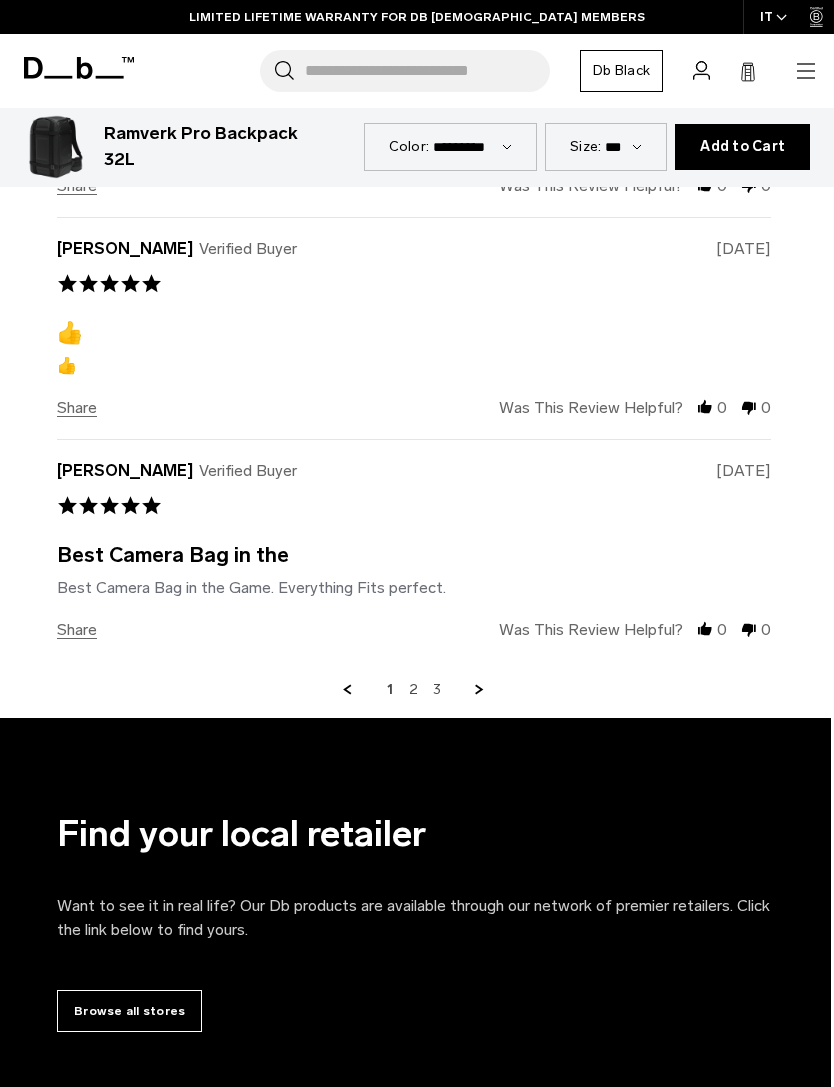 click on "2" at bounding box center [413, 690] 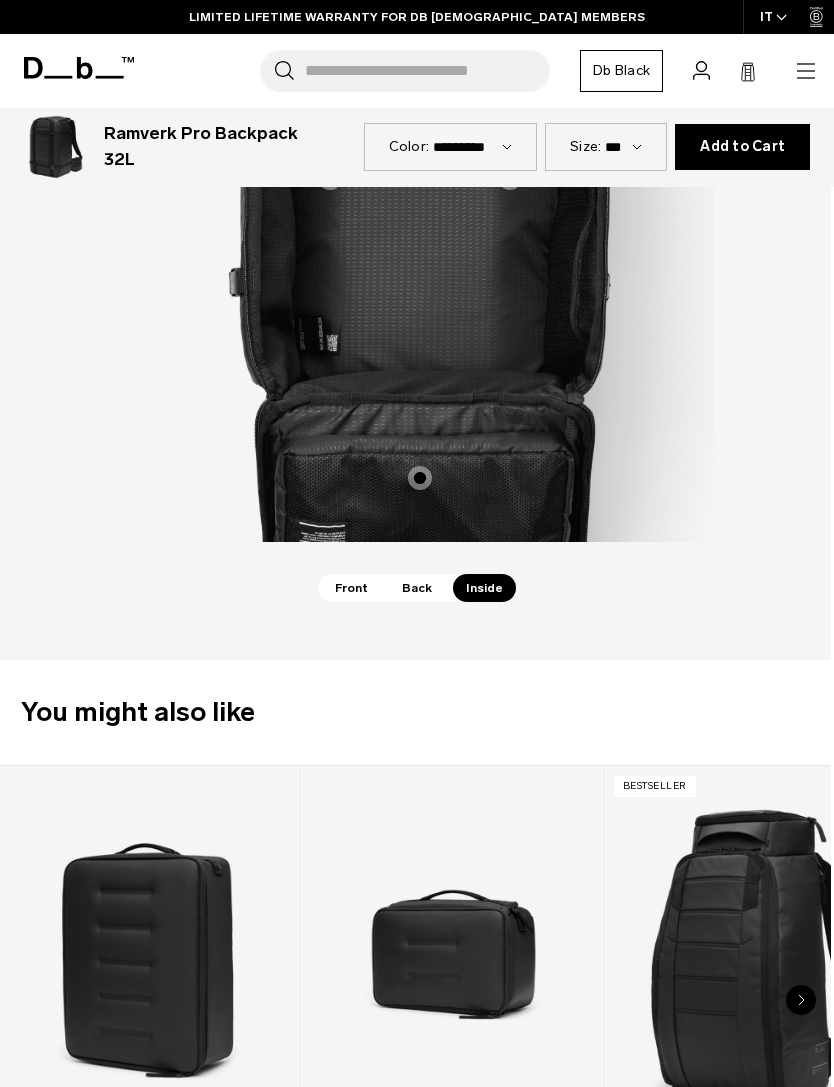 scroll, scrollTop: 2286, scrollLeft: 3, axis: both 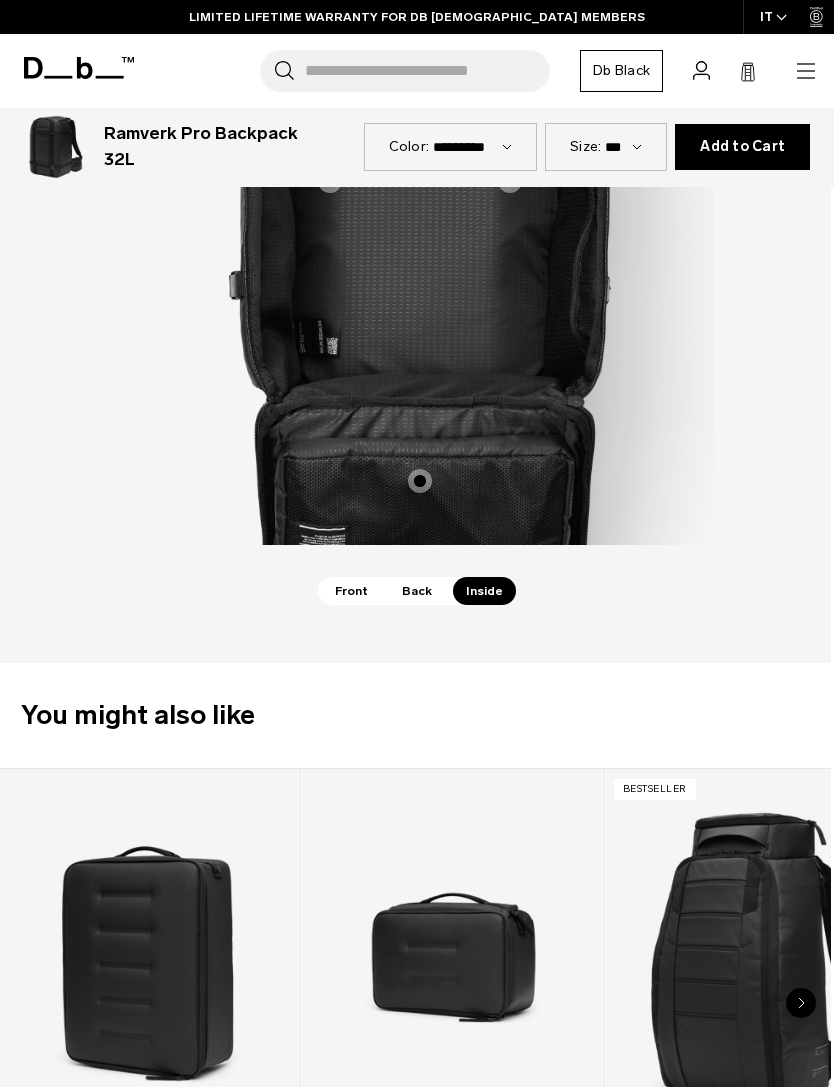 click on "Front" at bounding box center [351, 591] 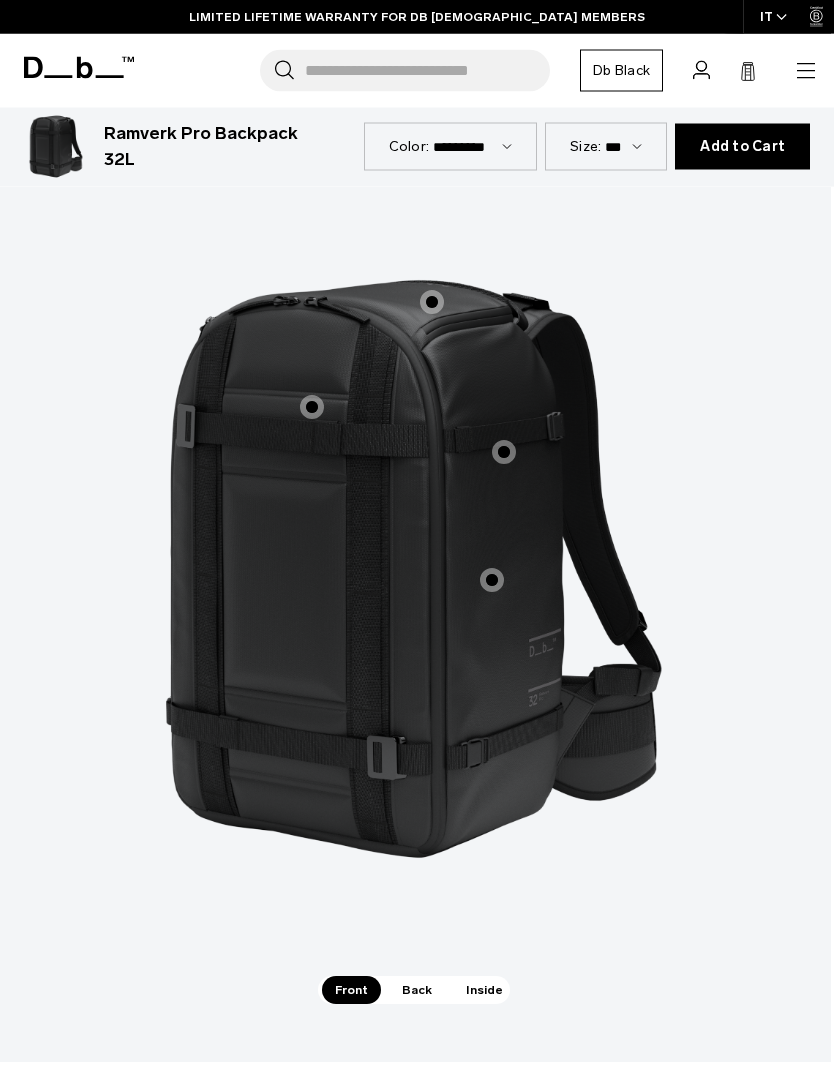 scroll, scrollTop: 1821, scrollLeft: 3, axis: both 